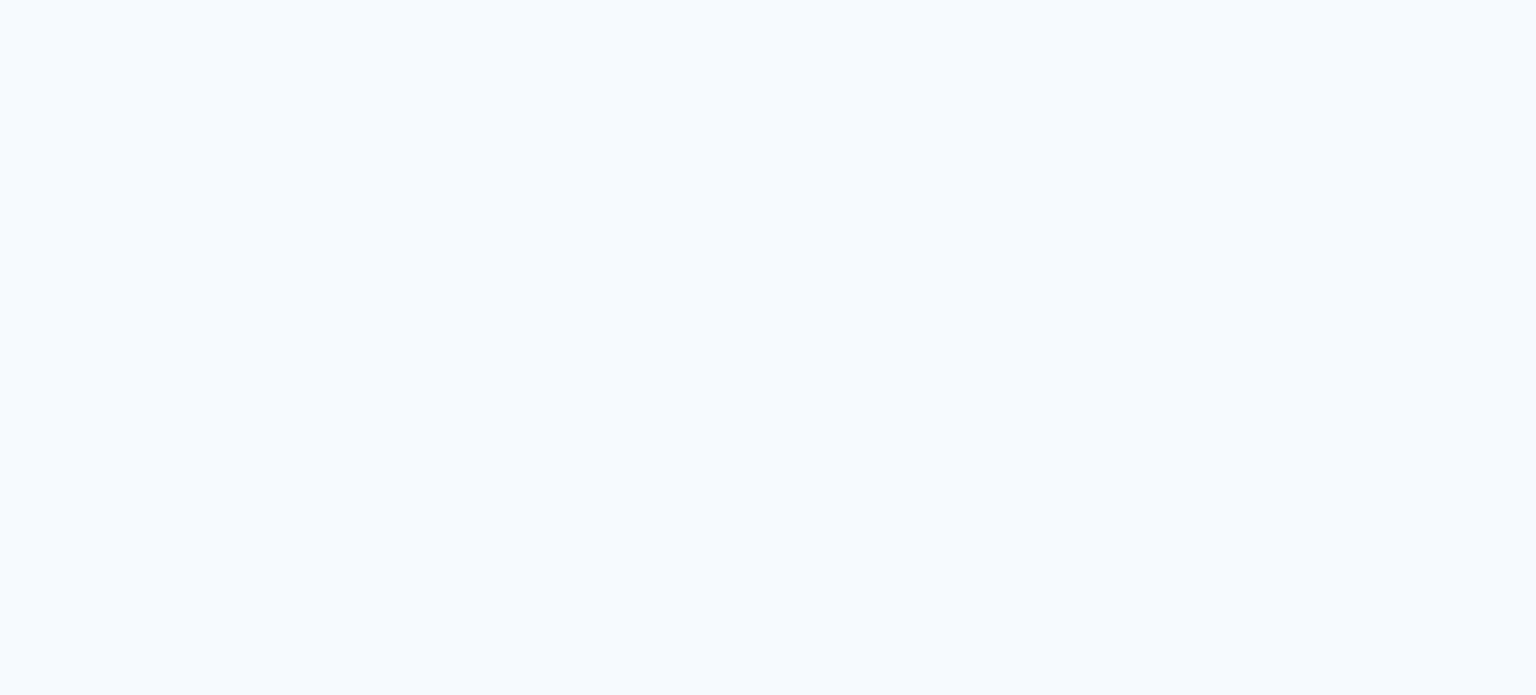 scroll, scrollTop: 0, scrollLeft: 0, axis: both 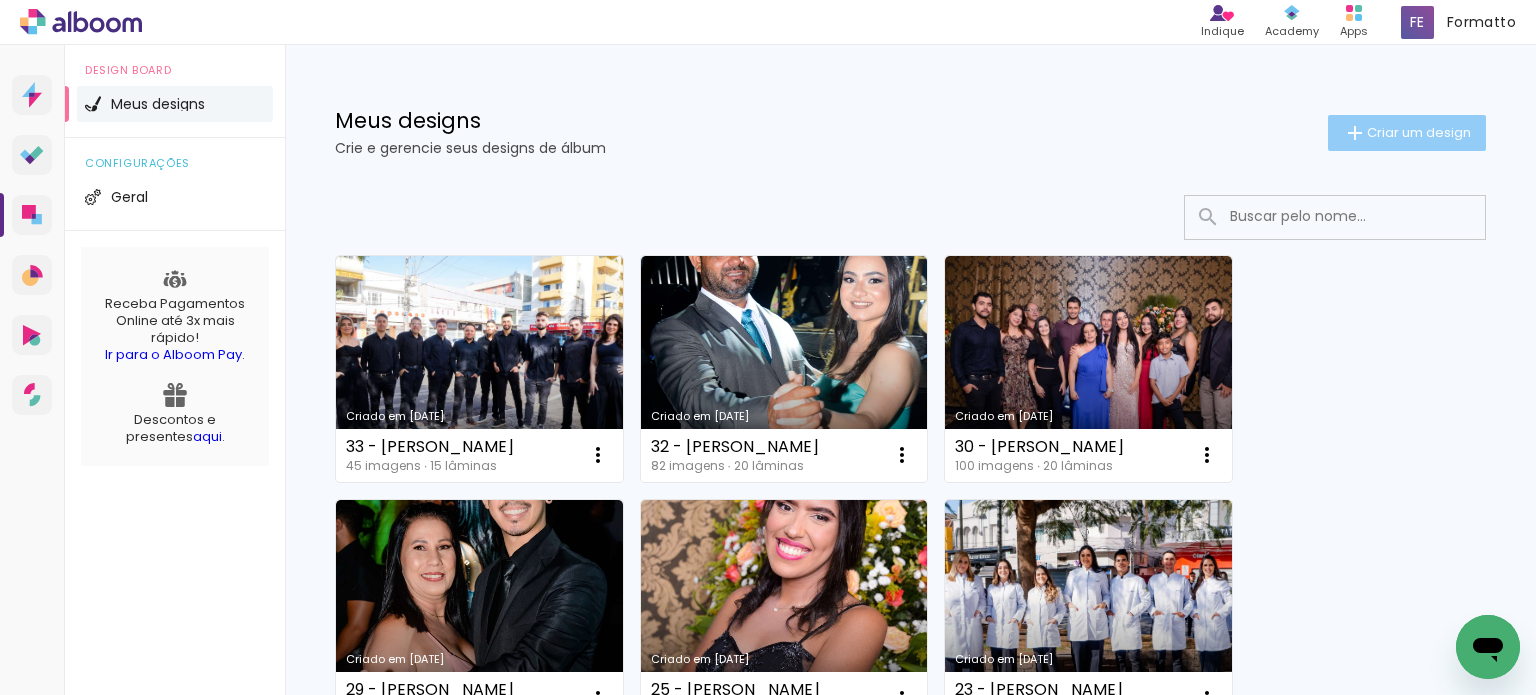 click on "Criar um design" 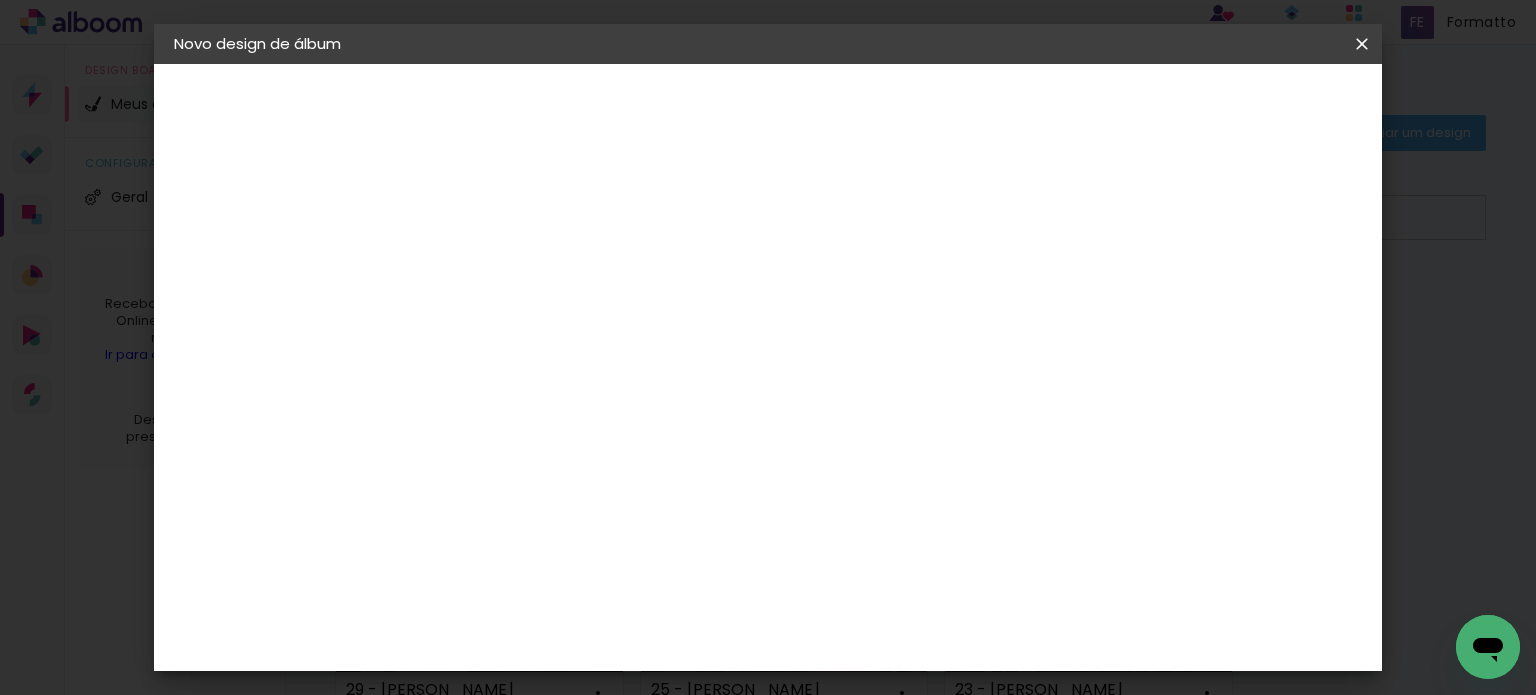 click at bounding box center [501, 268] 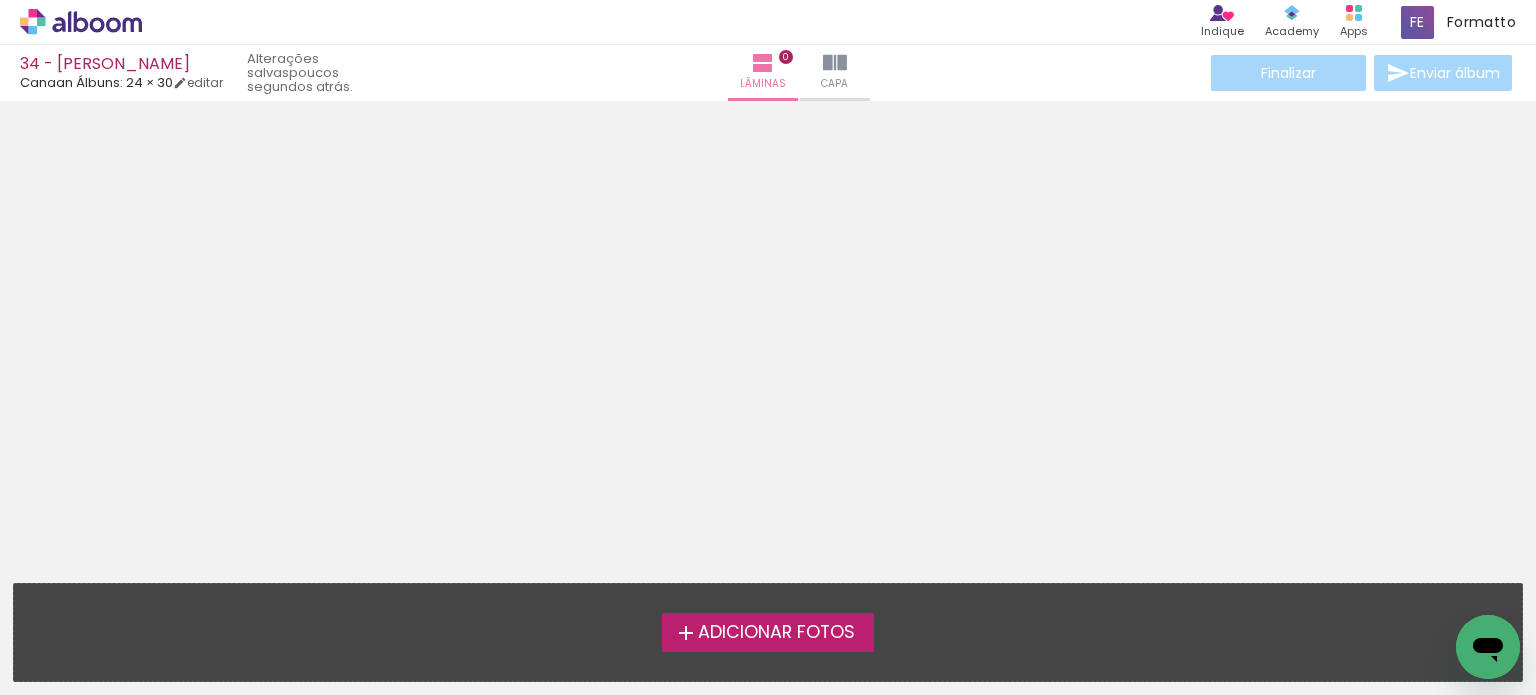 click on "Adicionar Fotos" at bounding box center (776, 633) 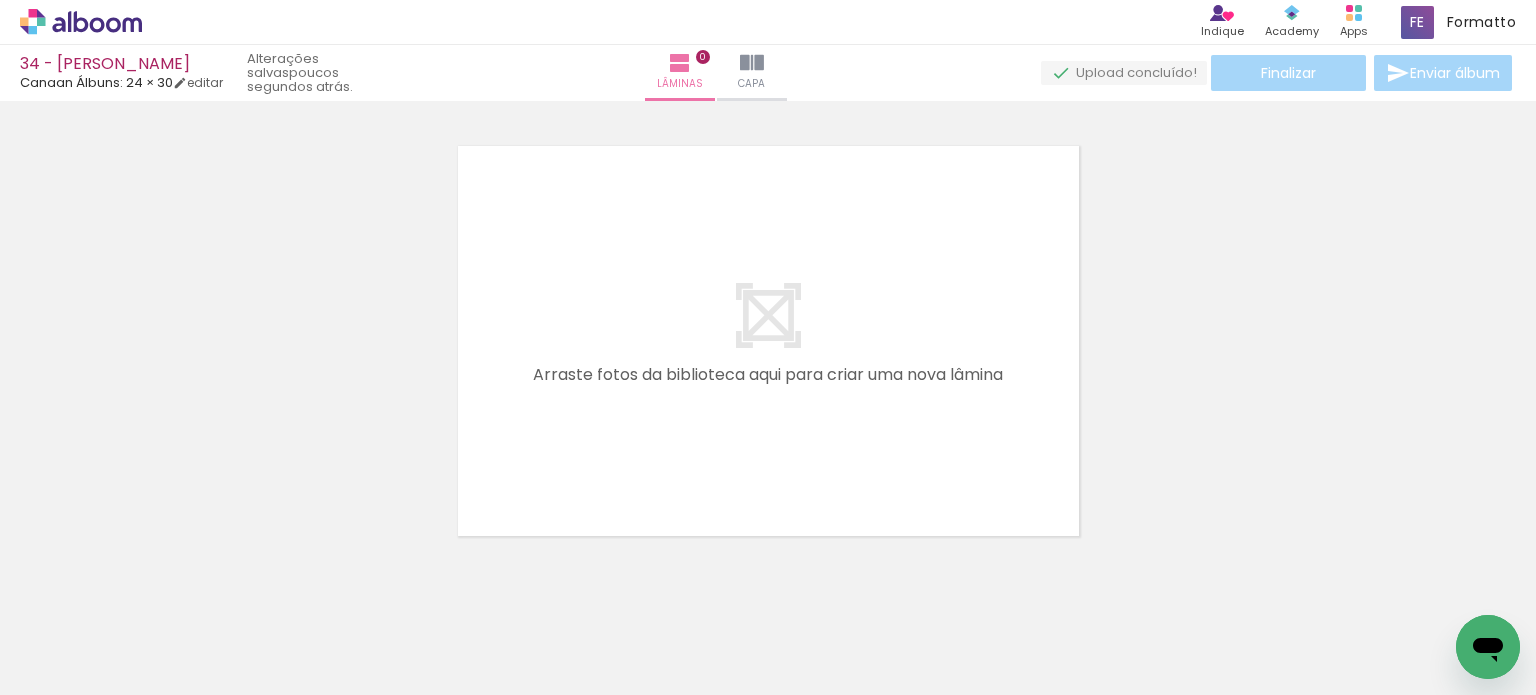 scroll, scrollTop: 25, scrollLeft: 0, axis: vertical 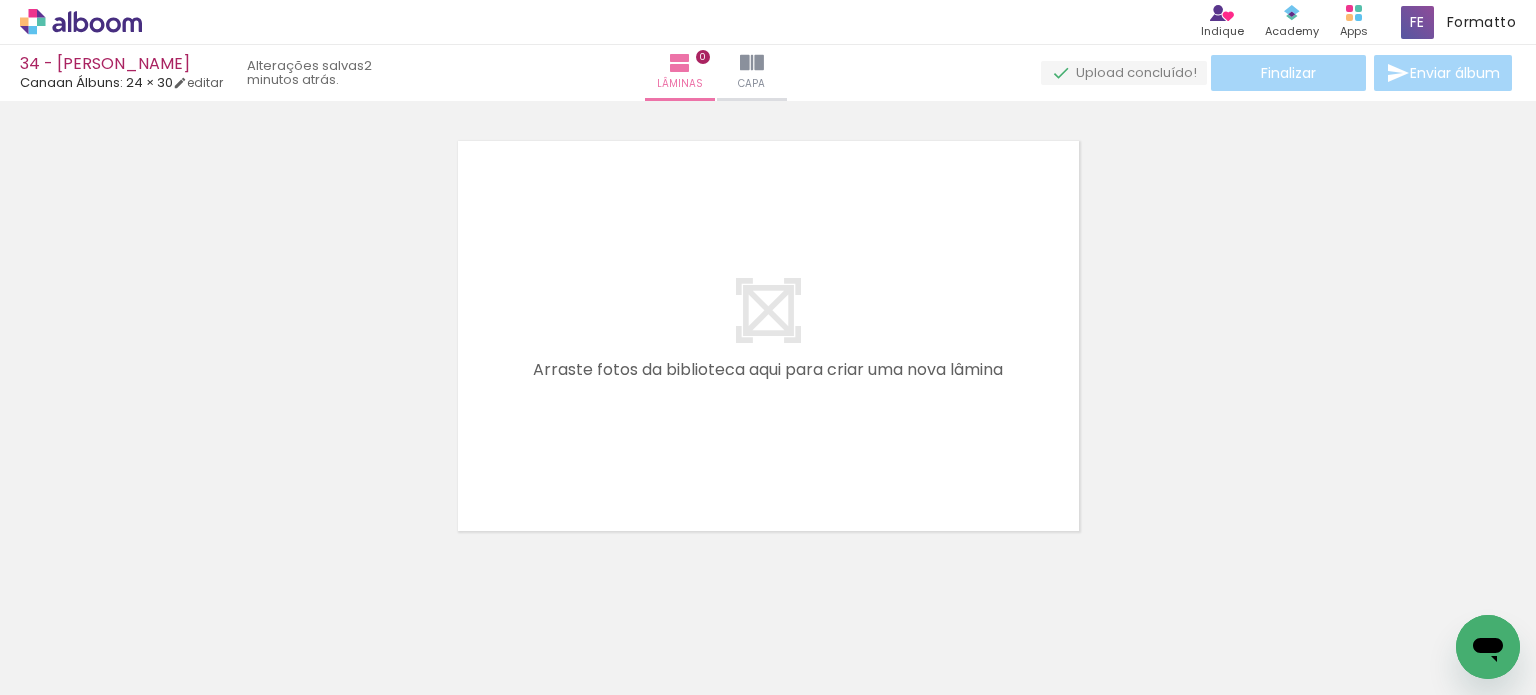 click on "Adicionar
Fotos" at bounding box center (71, 668) 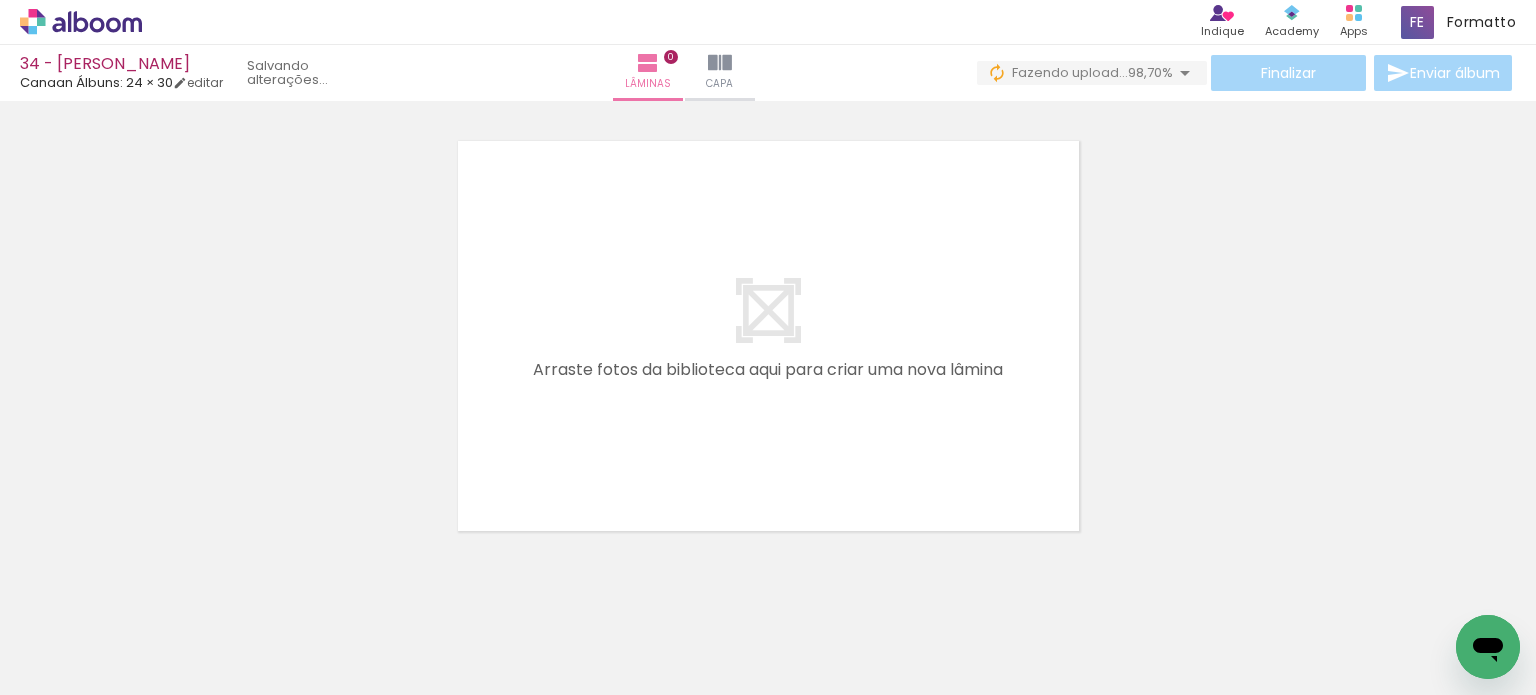 scroll, scrollTop: 0, scrollLeft: 80, axis: horizontal 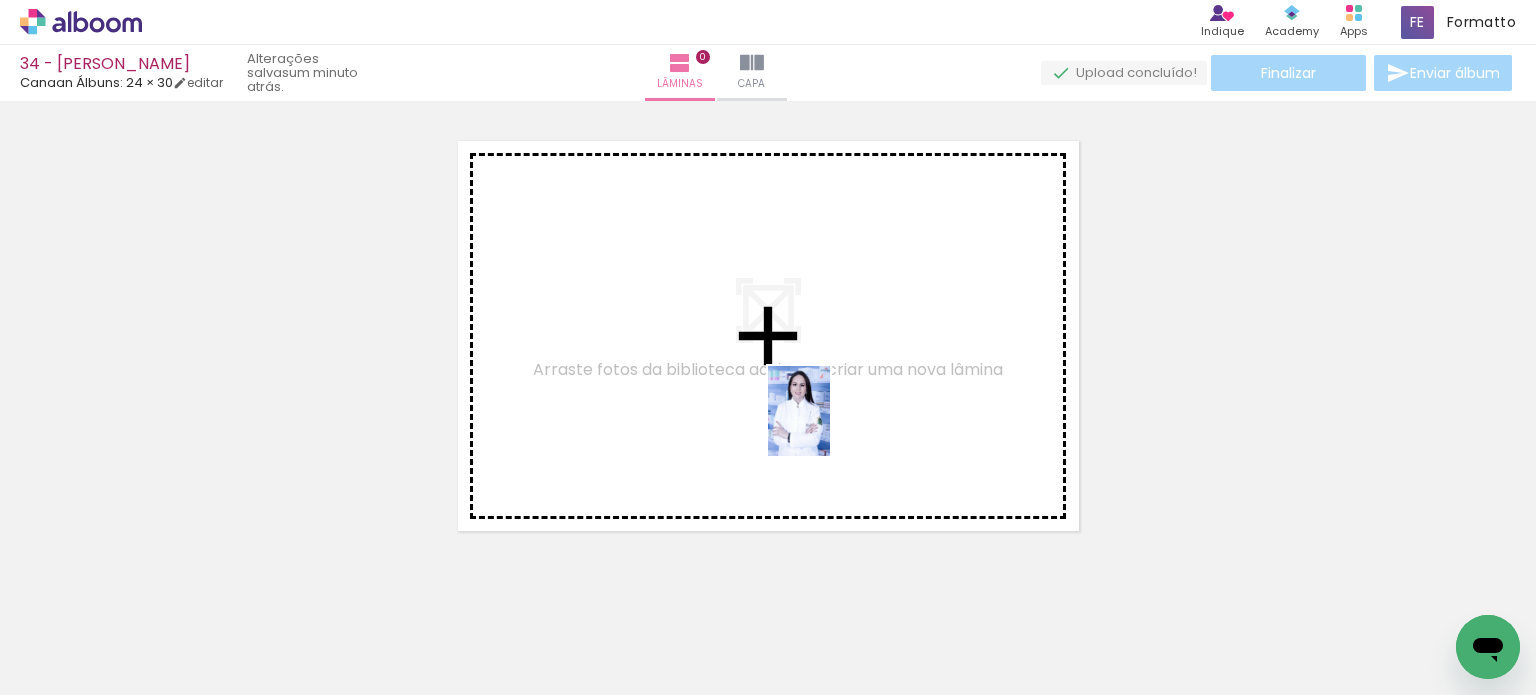drag, startPoint x: 747, startPoint y: 634, endPoint x: 828, endPoint y: 426, distance: 223.21515 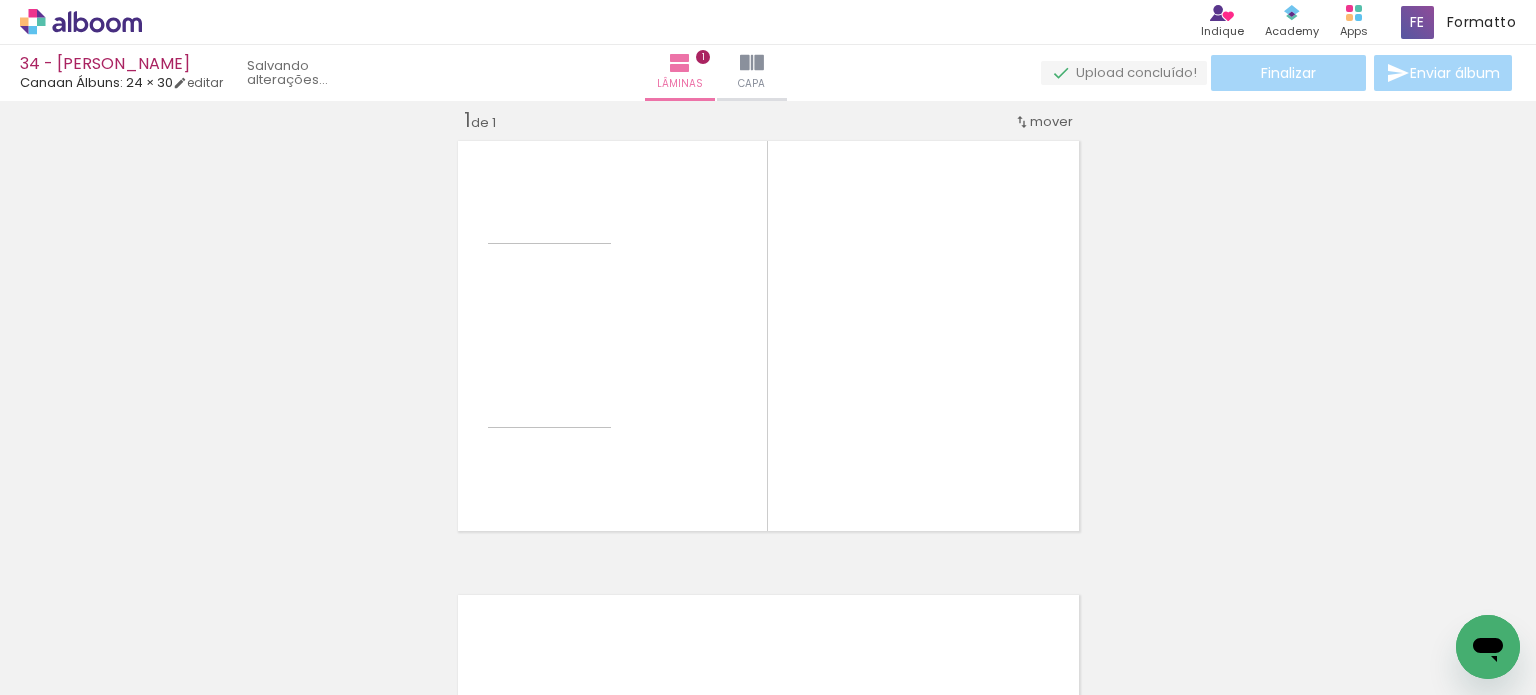 scroll, scrollTop: 25, scrollLeft: 0, axis: vertical 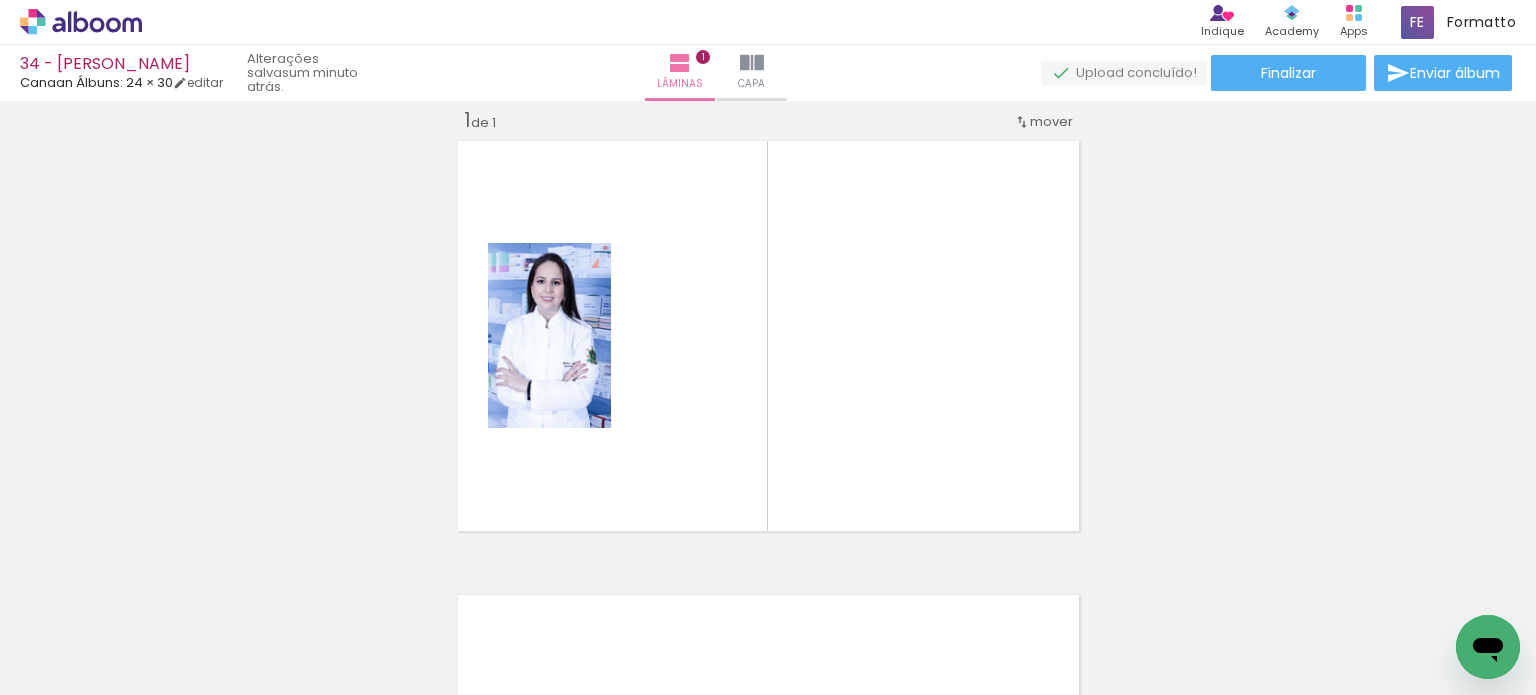 click 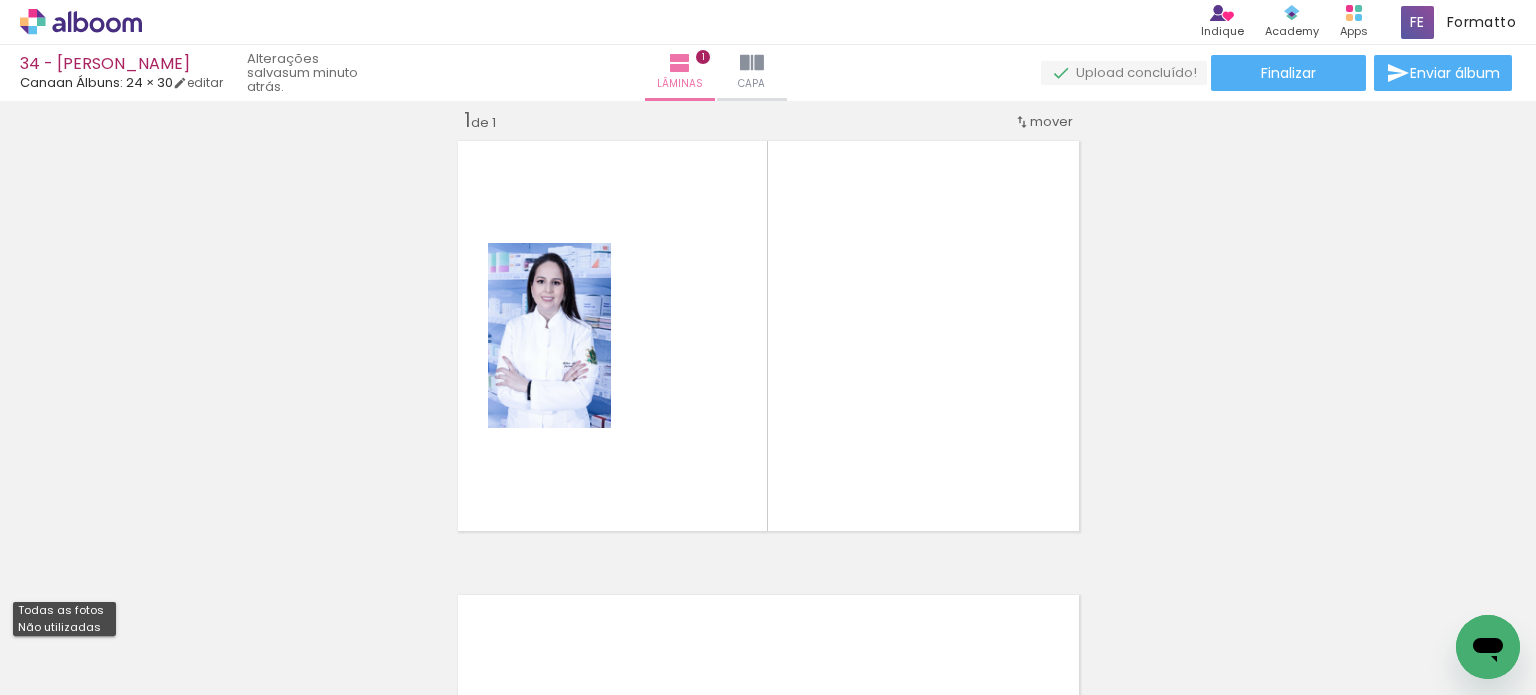 click on "Não utilizadas" at bounding box center (0, 0) 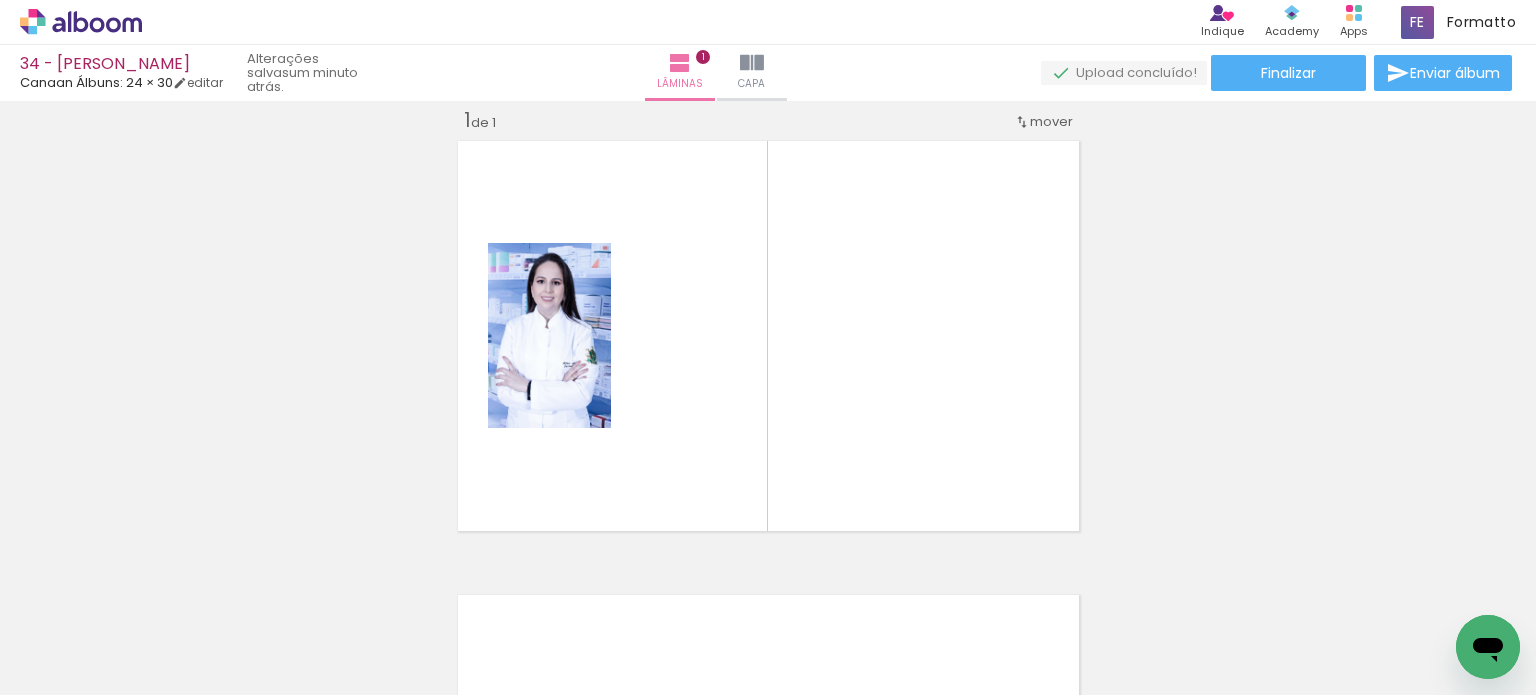 scroll, scrollTop: 0, scrollLeft: 7145, axis: horizontal 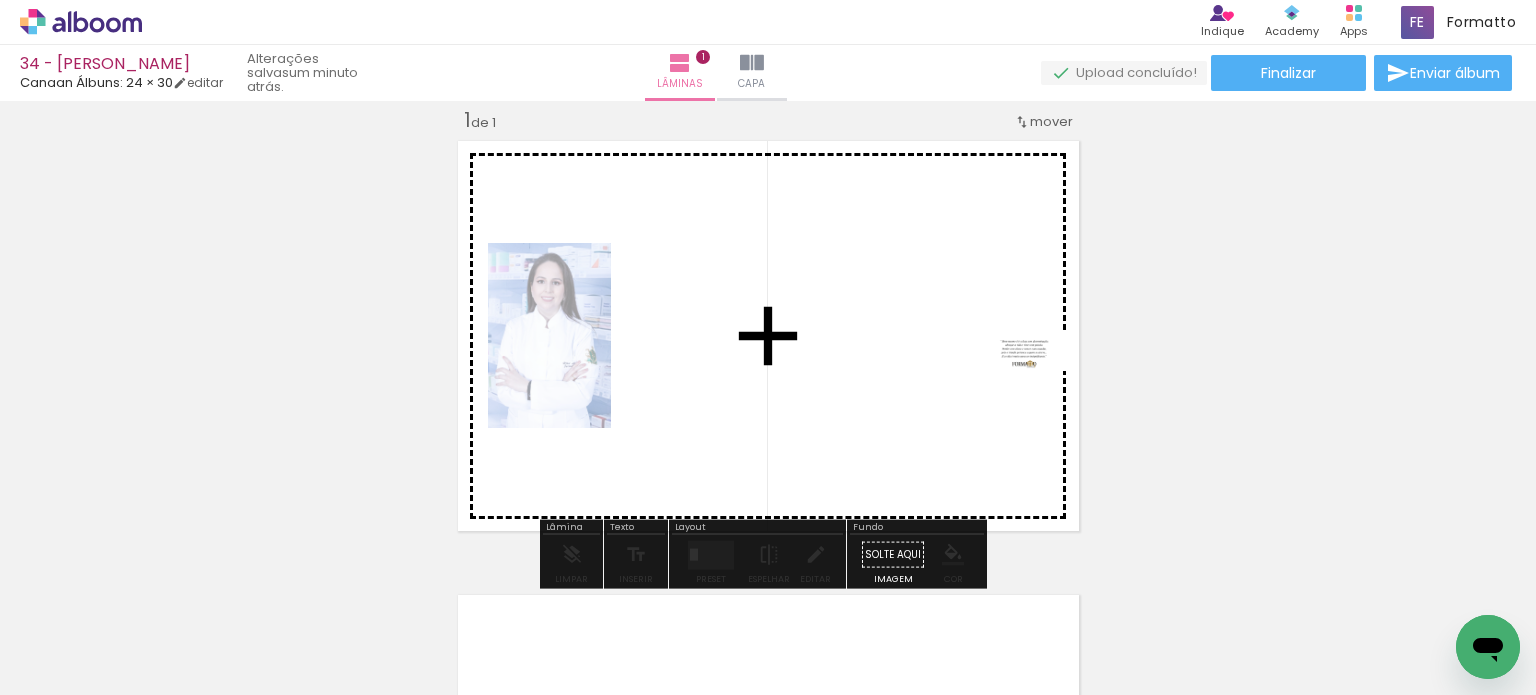 drag, startPoint x: 1443, startPoint y: 630, endPoint x: 1010, endPoint y: 375, distance: 502.50772 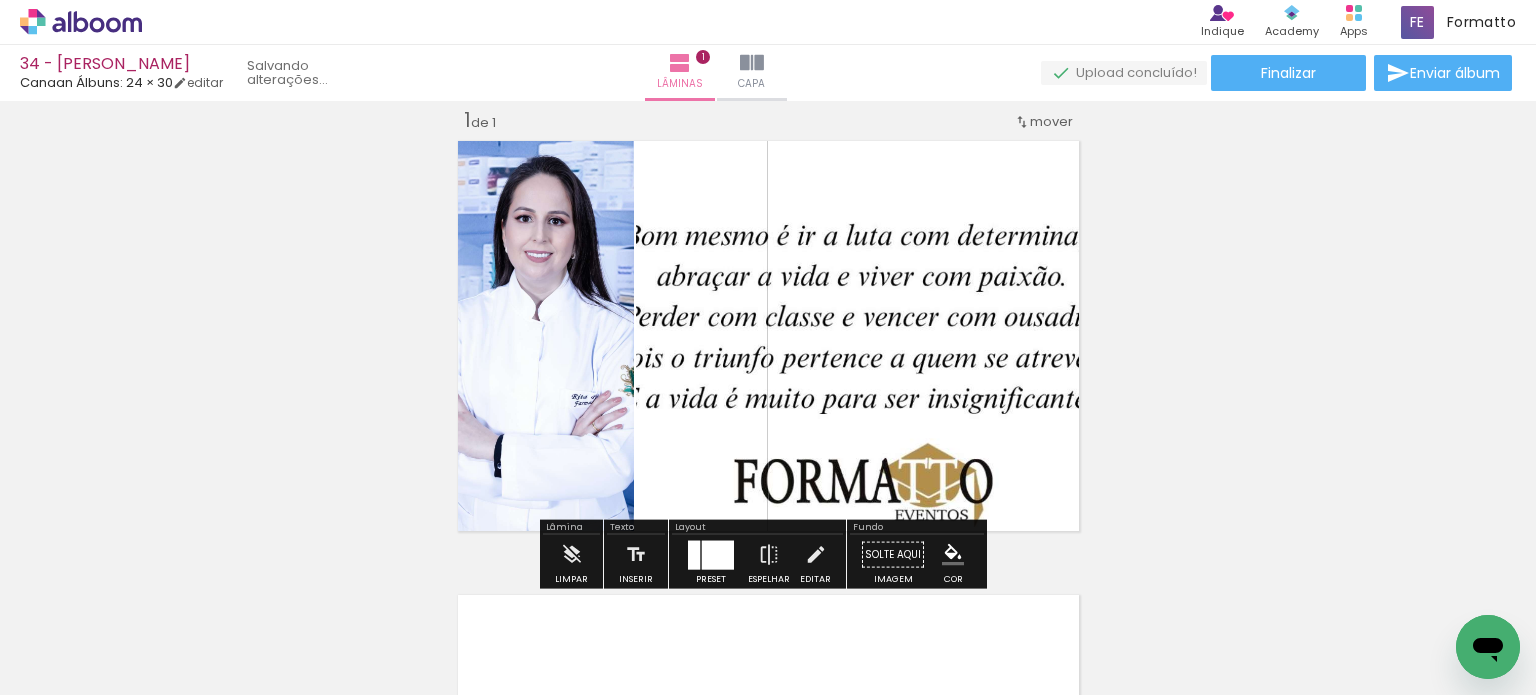 scroll, scrollTop: 0, scrollLeft: 7033, axis: horizontal 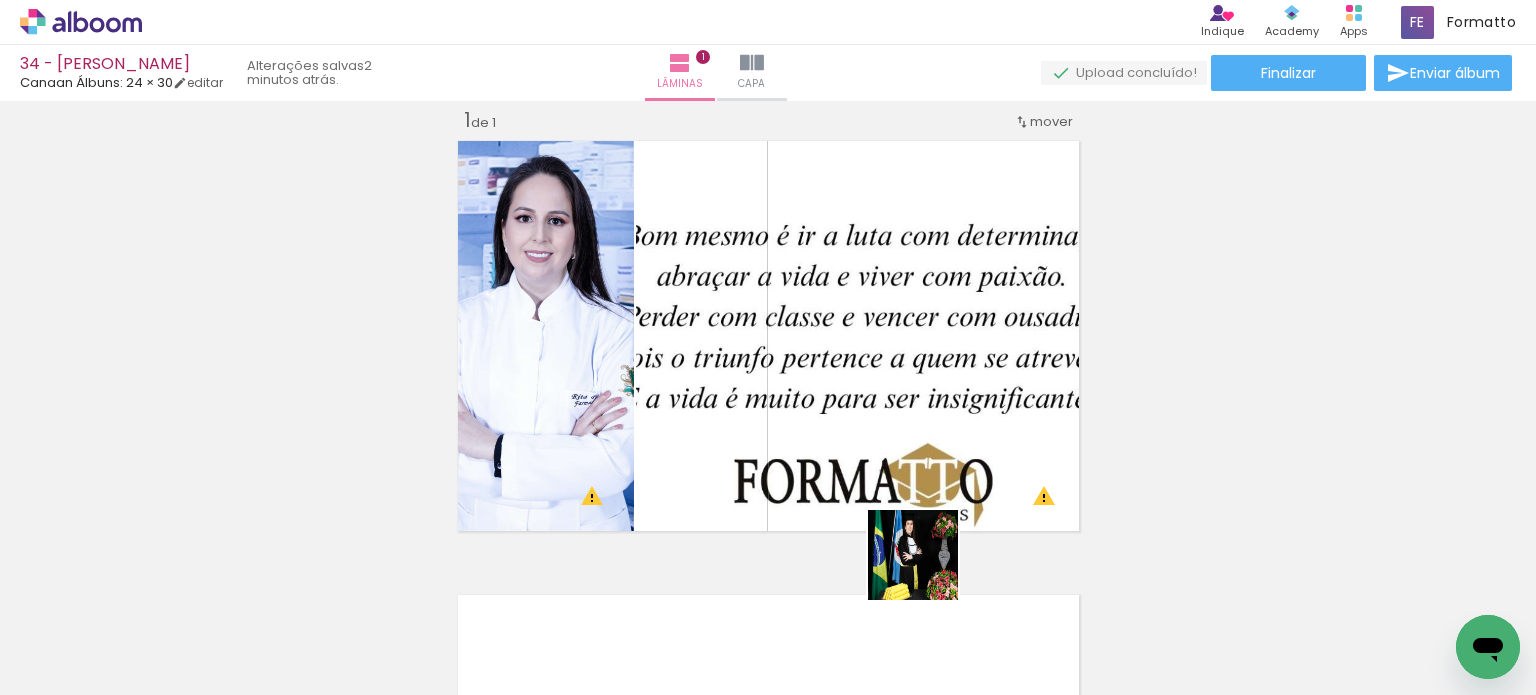 drag, startPoint x: 940, startPoint y: 615, endPoint x: 893, endPoint y: 411, distance: 209.34421 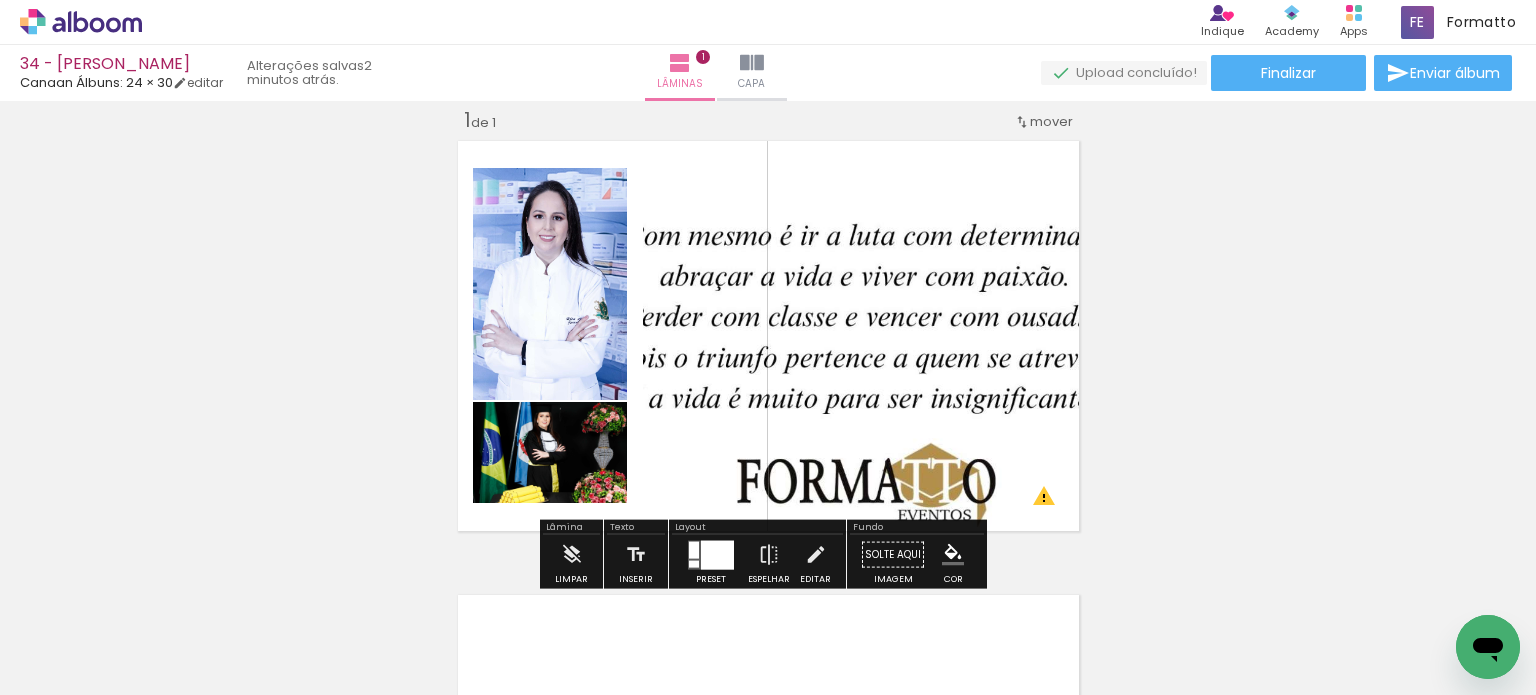 click at bounding box center [717, 554] 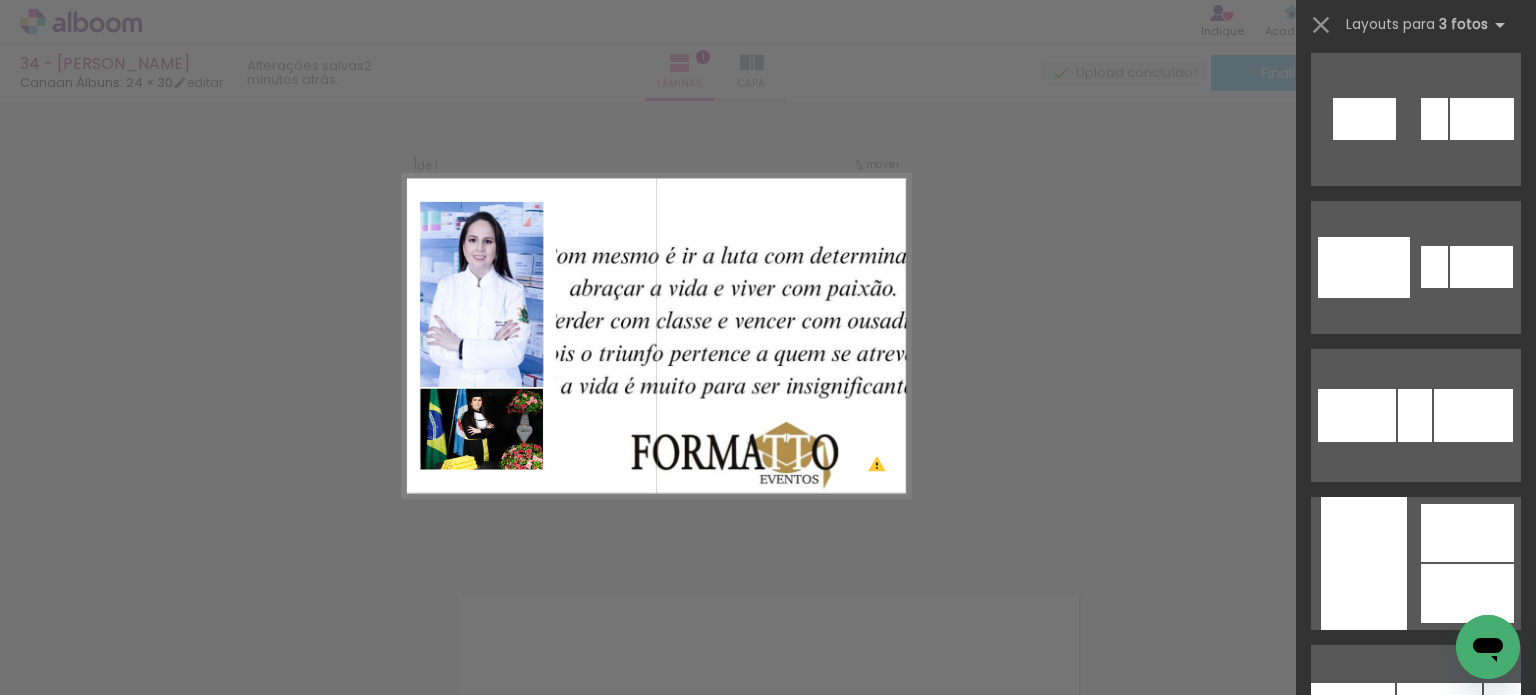scroll, scrollTop: 4500, scrollLeft: 0, axis: vertical 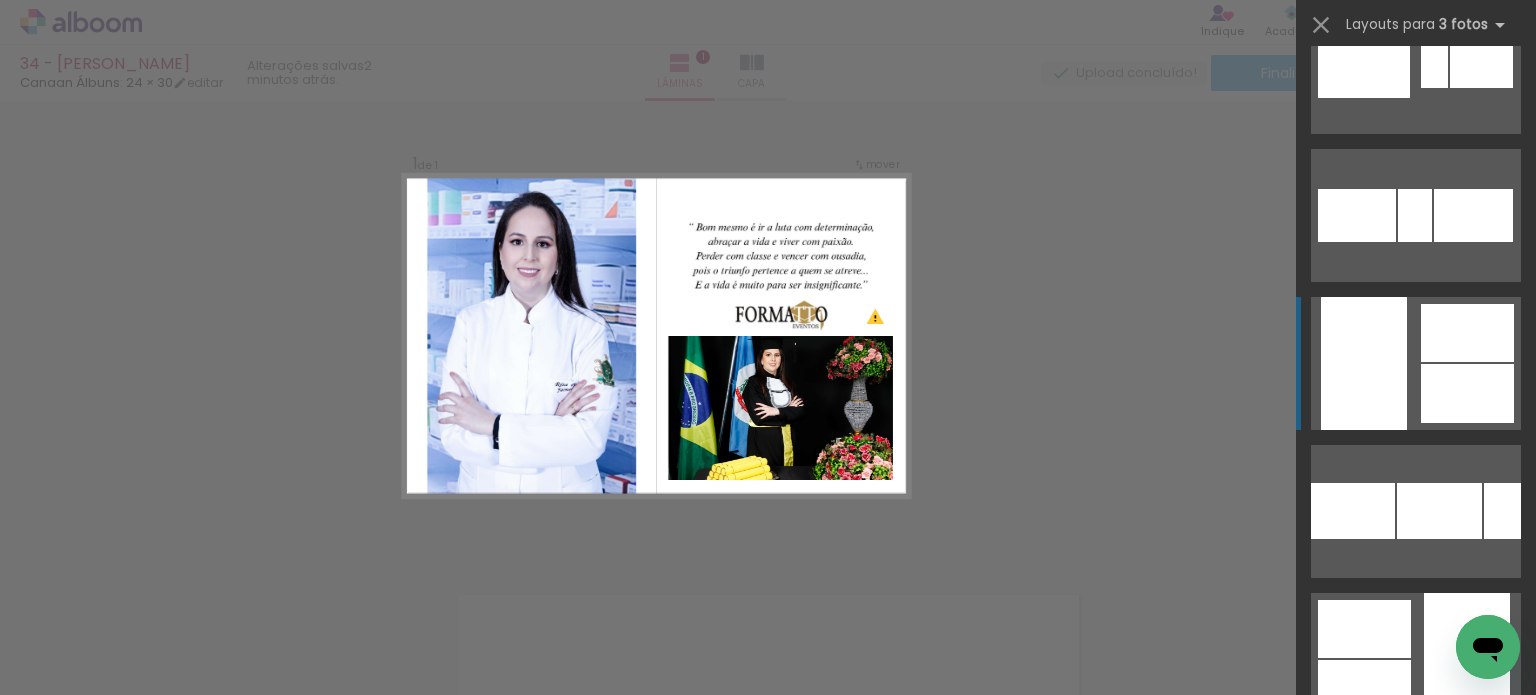 click at bounding box center [1447, -14373] 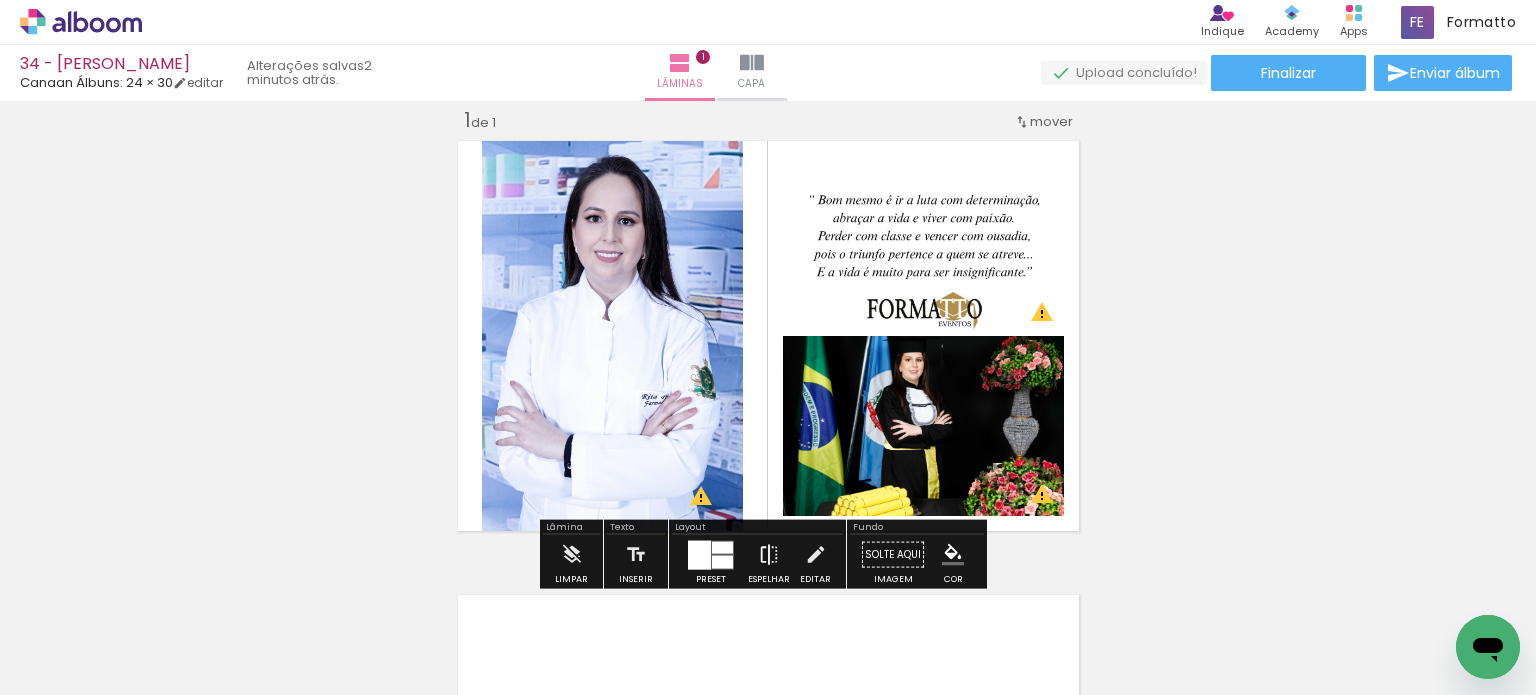 click on "Espelhar" at bounding box center (769, 560) 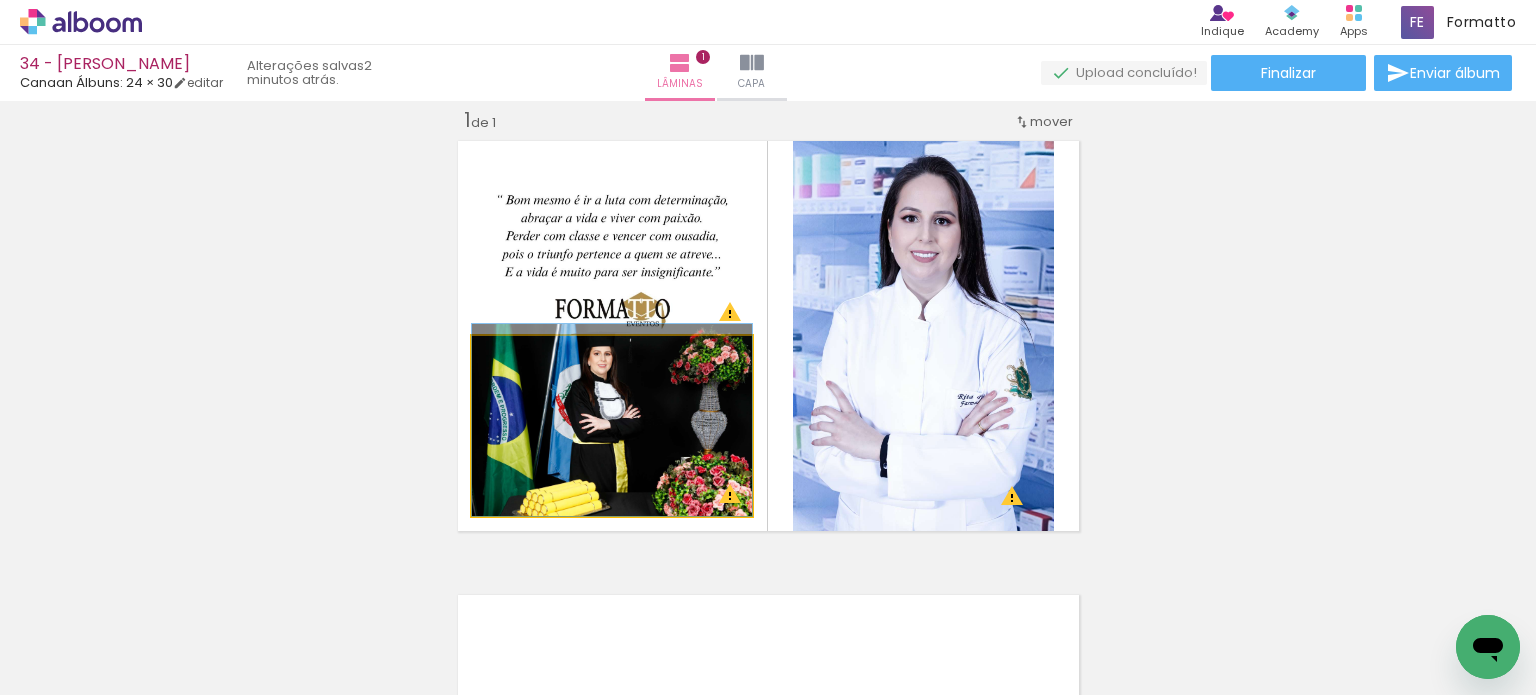 drag, startPoint x: 603, startPoint y: 422, endPoint x: 489, endPoint y: 208, distance: 242.47061 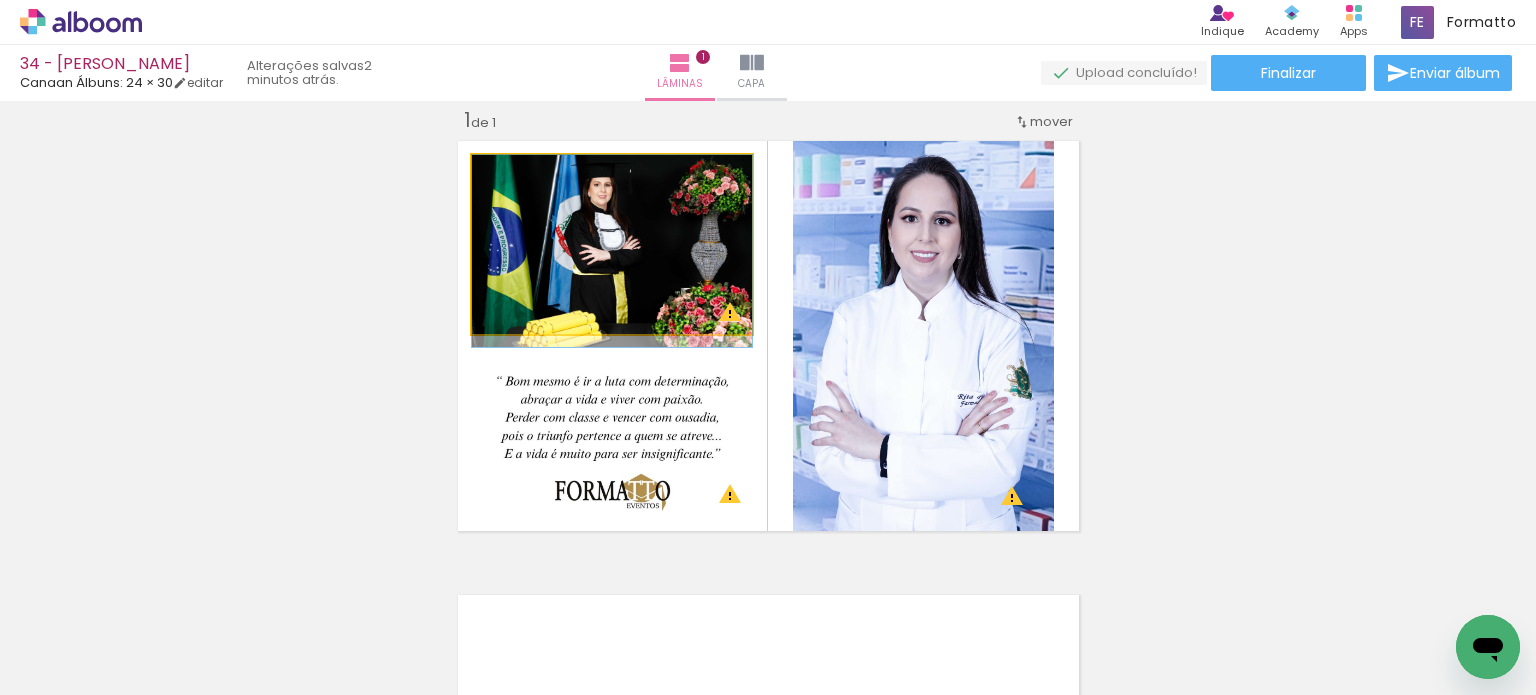 drag, startPoint x: 577, startPoint y: 247, endPoint x: 580, endPoint y: 260, distance: 13.341664 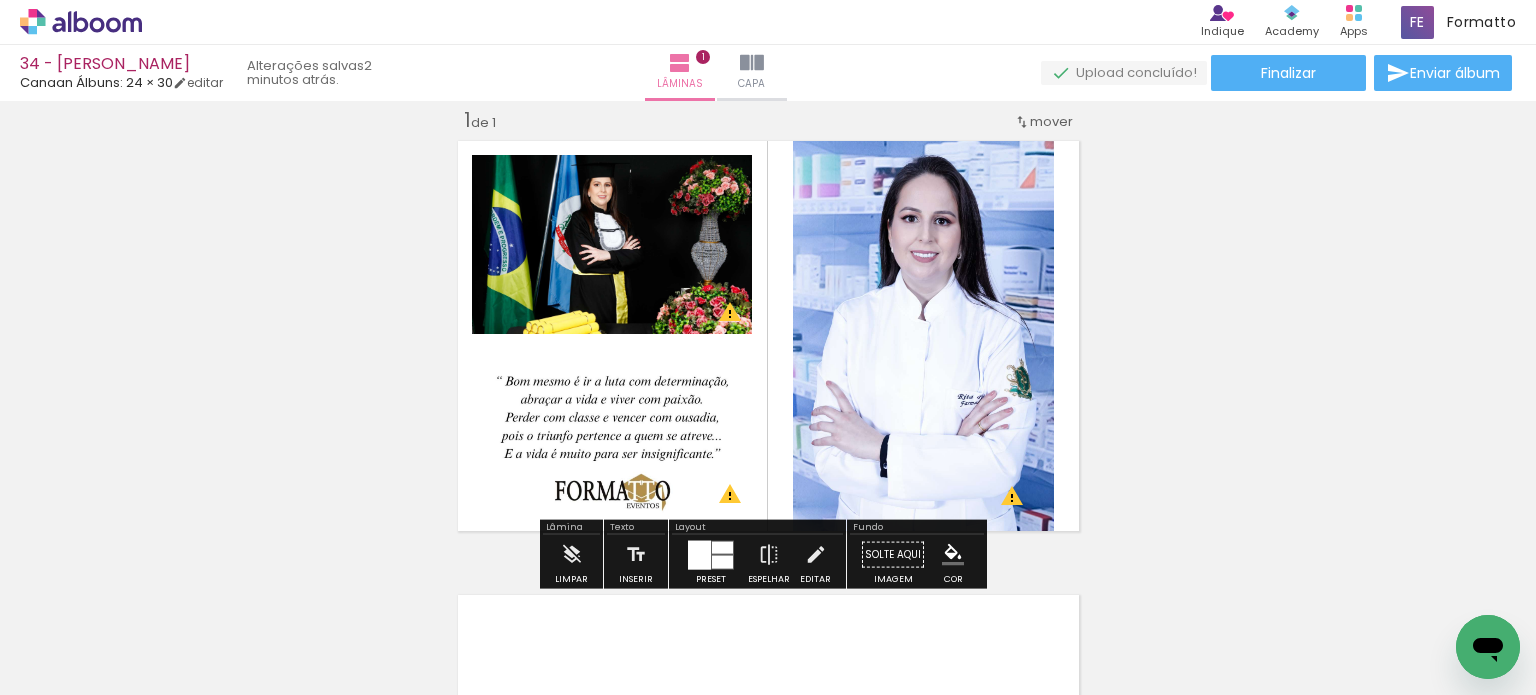 scroll, scrollTop: 225, scrollLeft: 0, axis: vertical 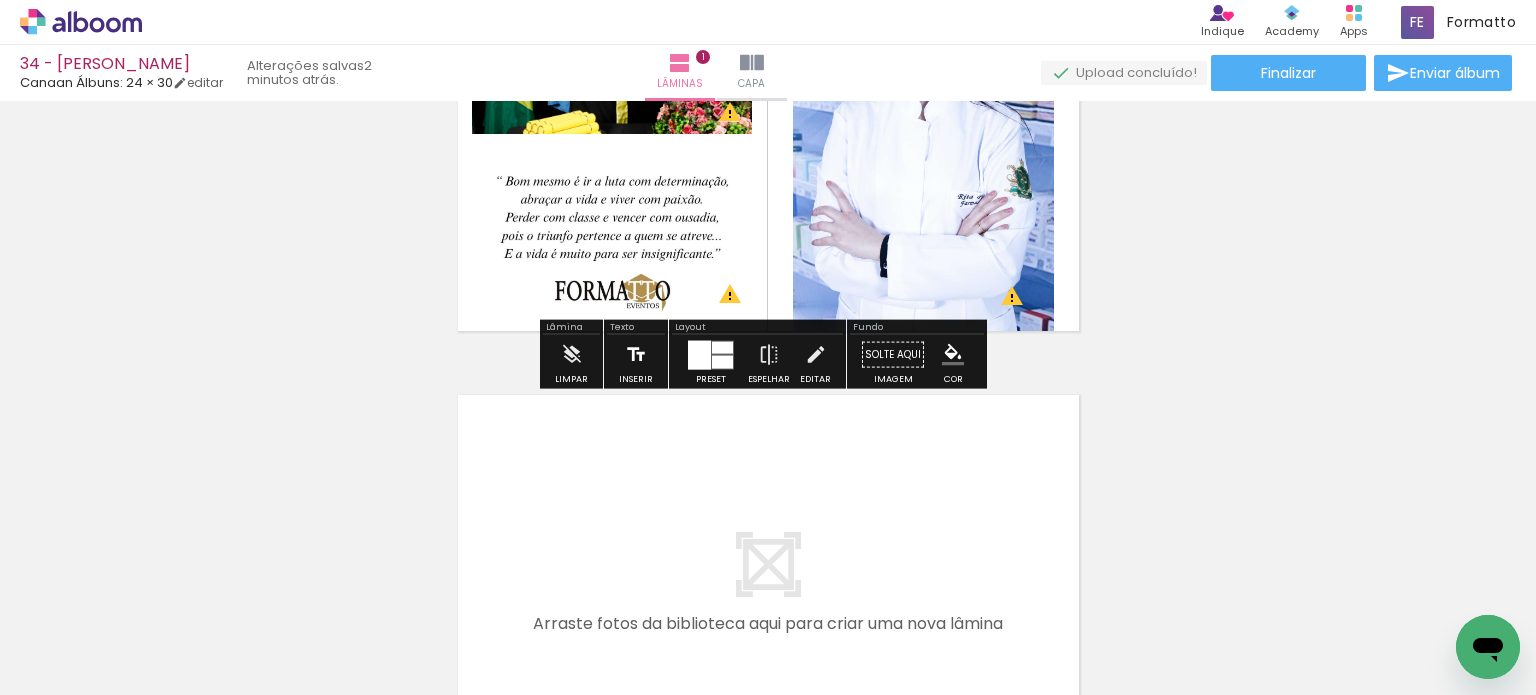 click at bounding box center (636, 355) 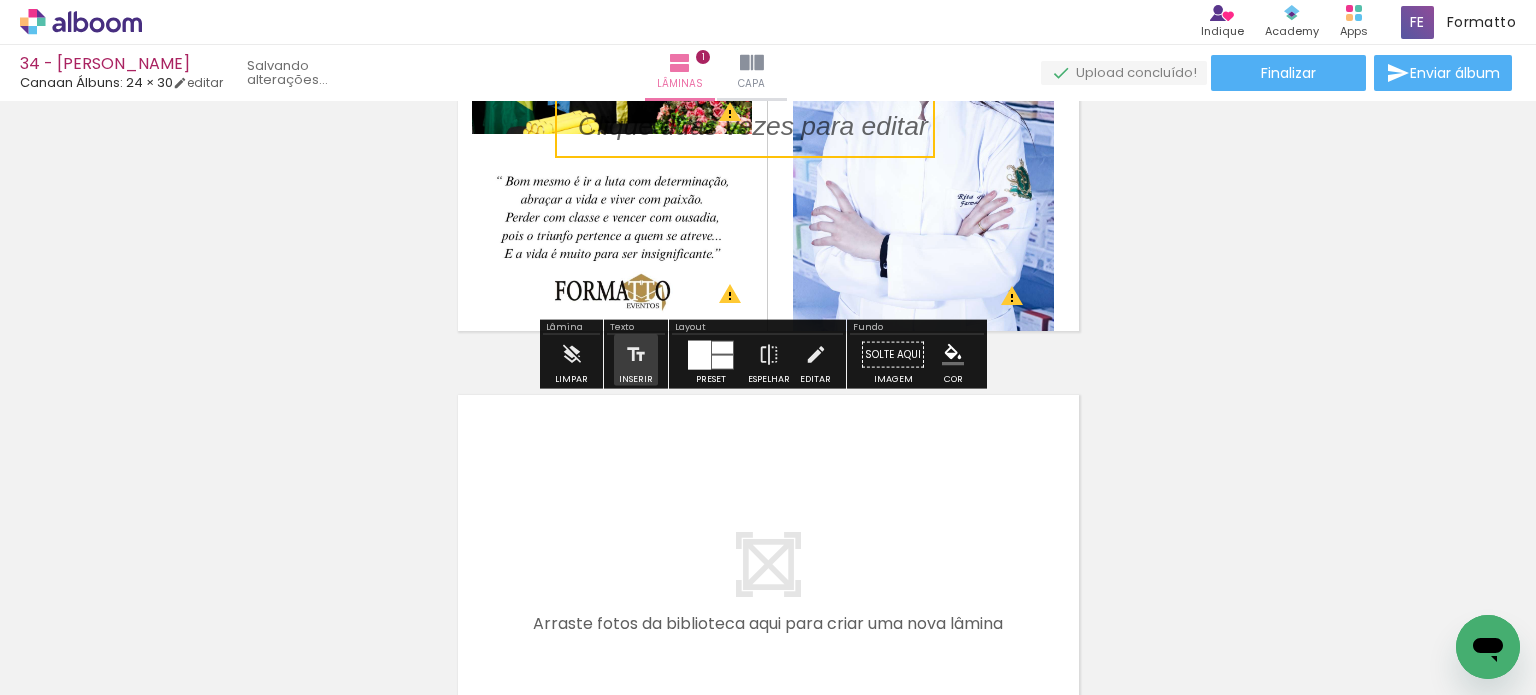 scroll, scrollTop: 220, scrollLeft: 0, axis: vertical 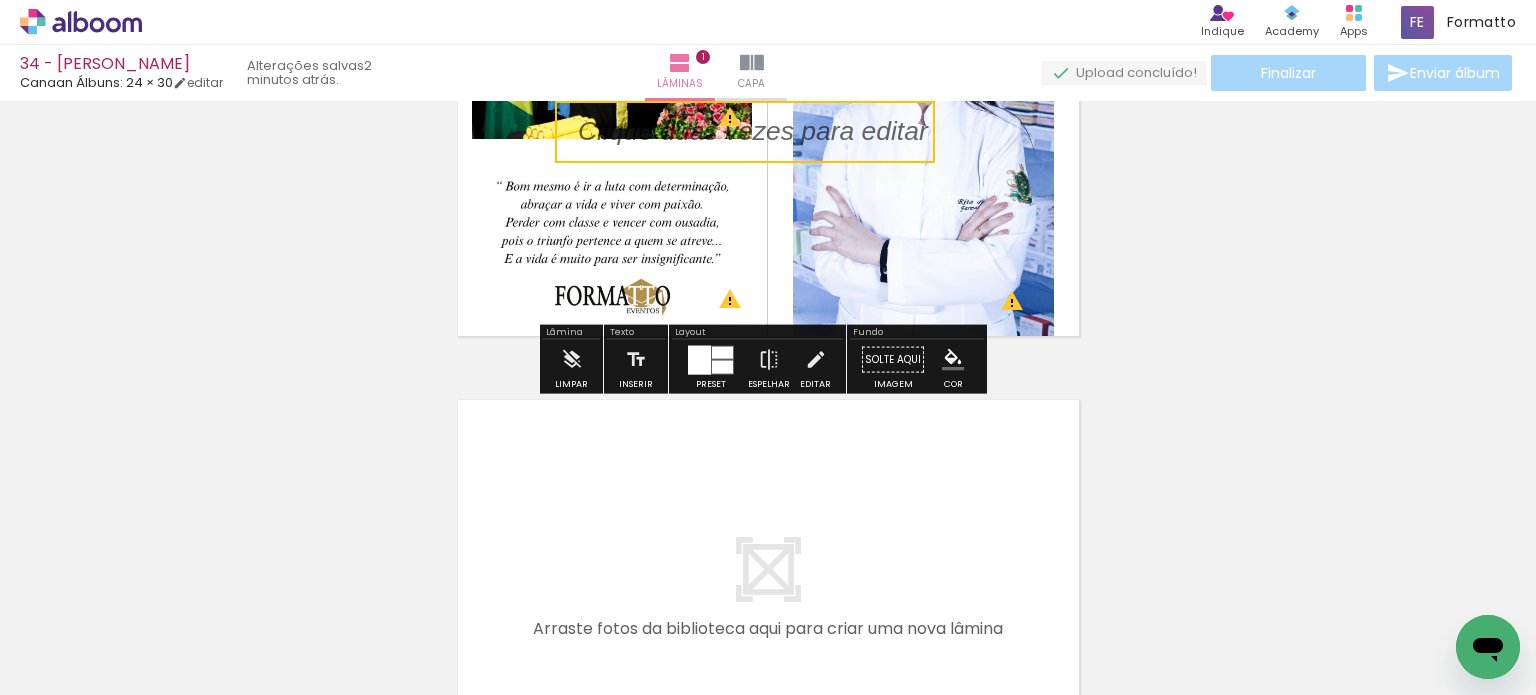 click at bounding box center [745, 132] 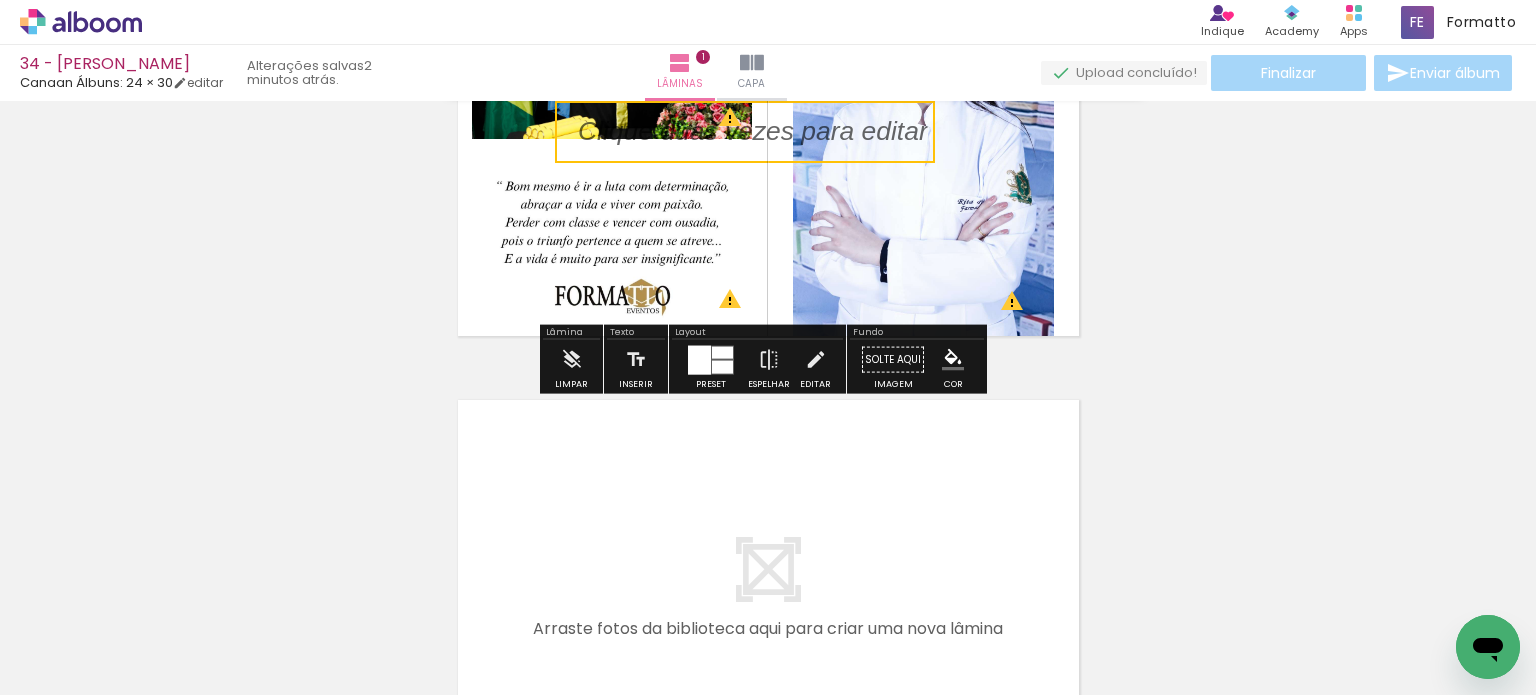 type 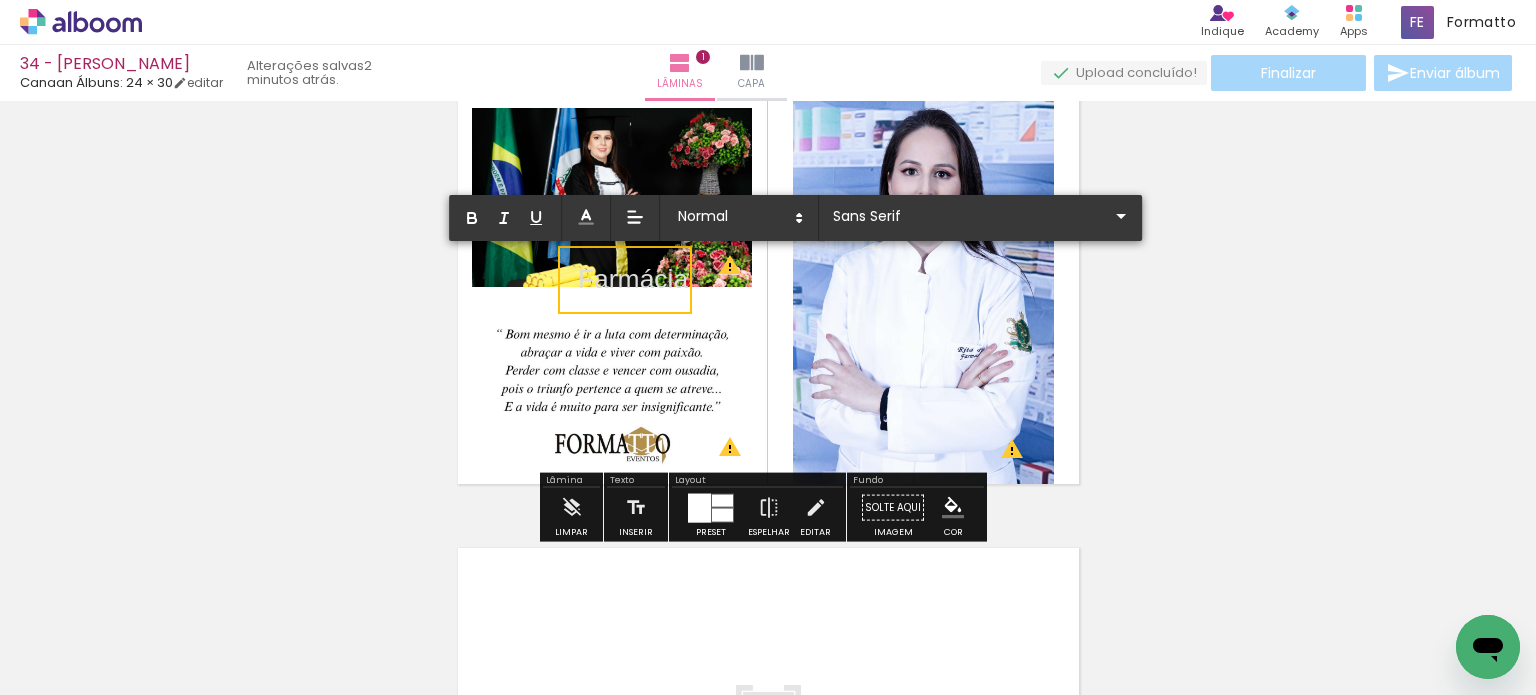 scroll, scrollTop: 20, scrollLeft: 0, axis: vertical 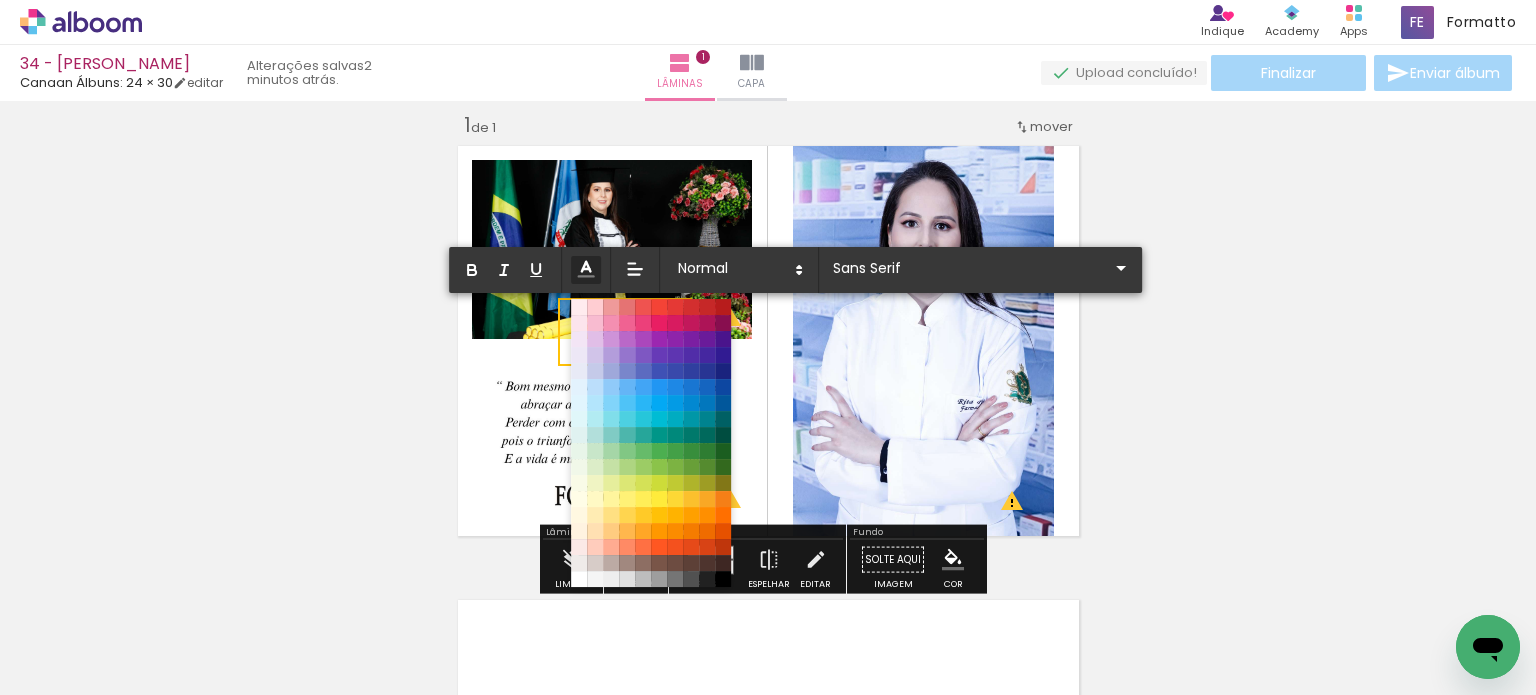 click 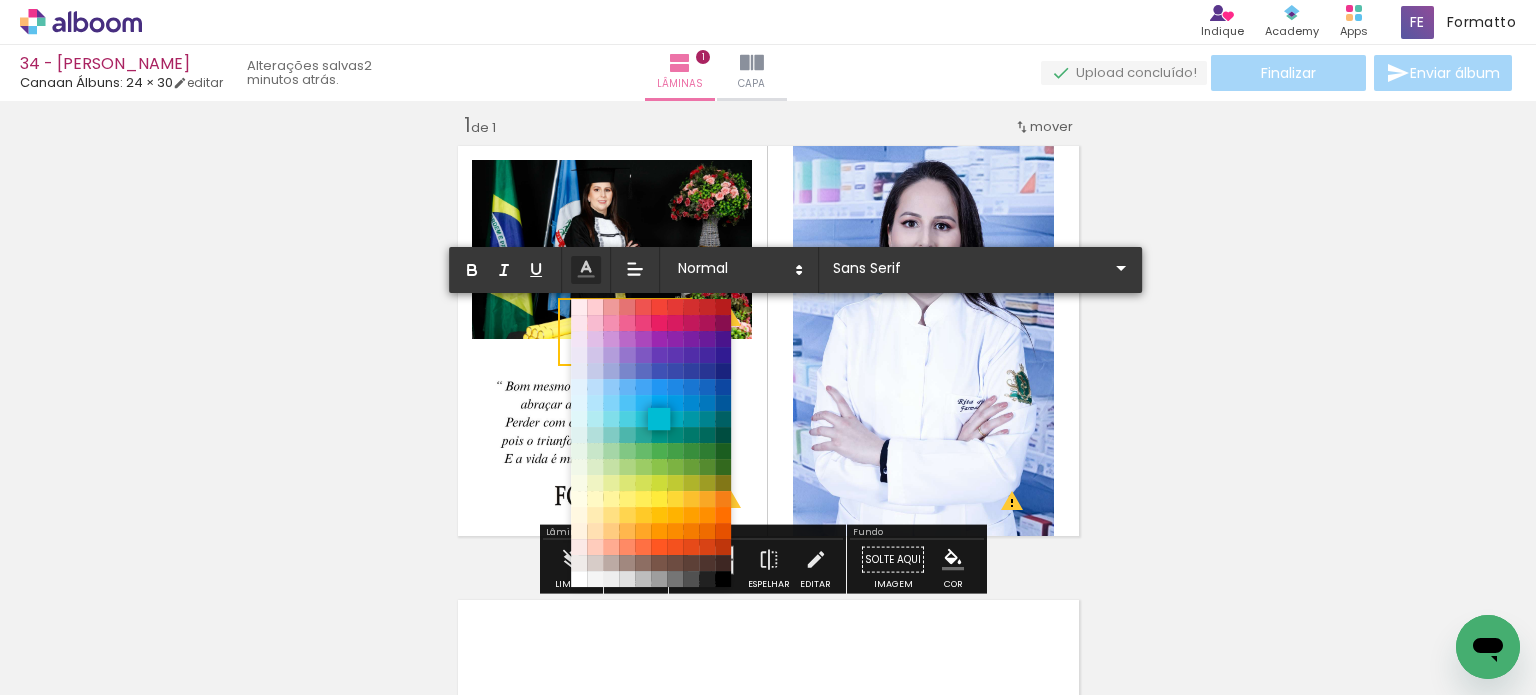 scroll, scrollTop: 120, scrollLeft: 0, axis: vertical 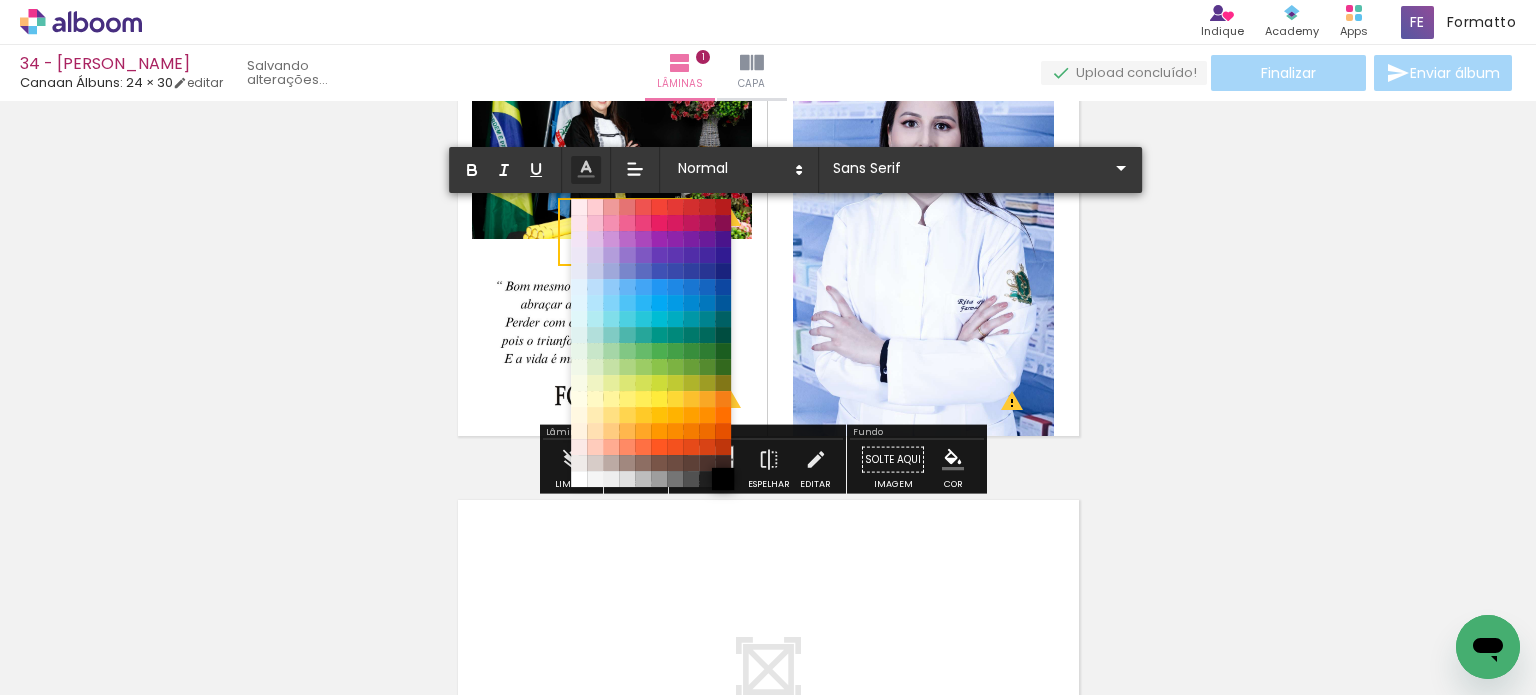 click at bounding box center (723, 479) 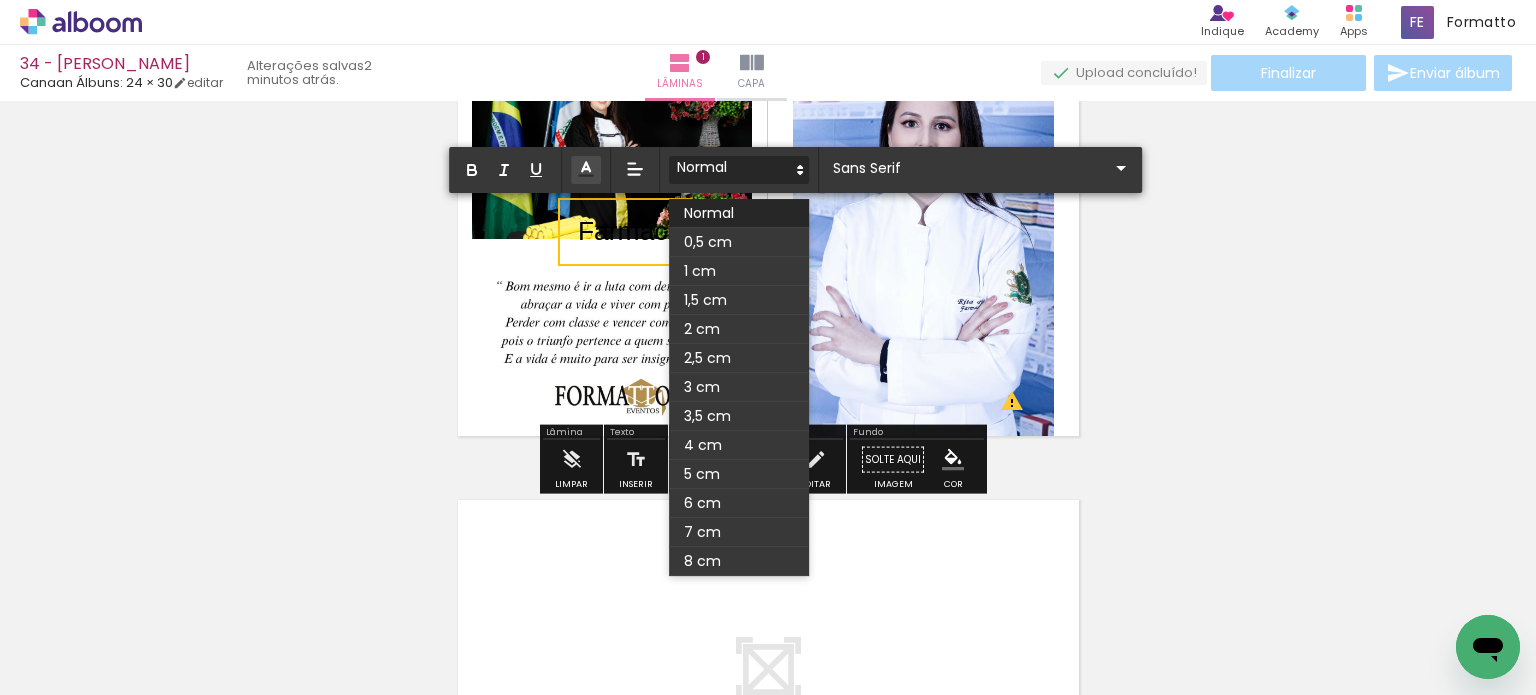 click 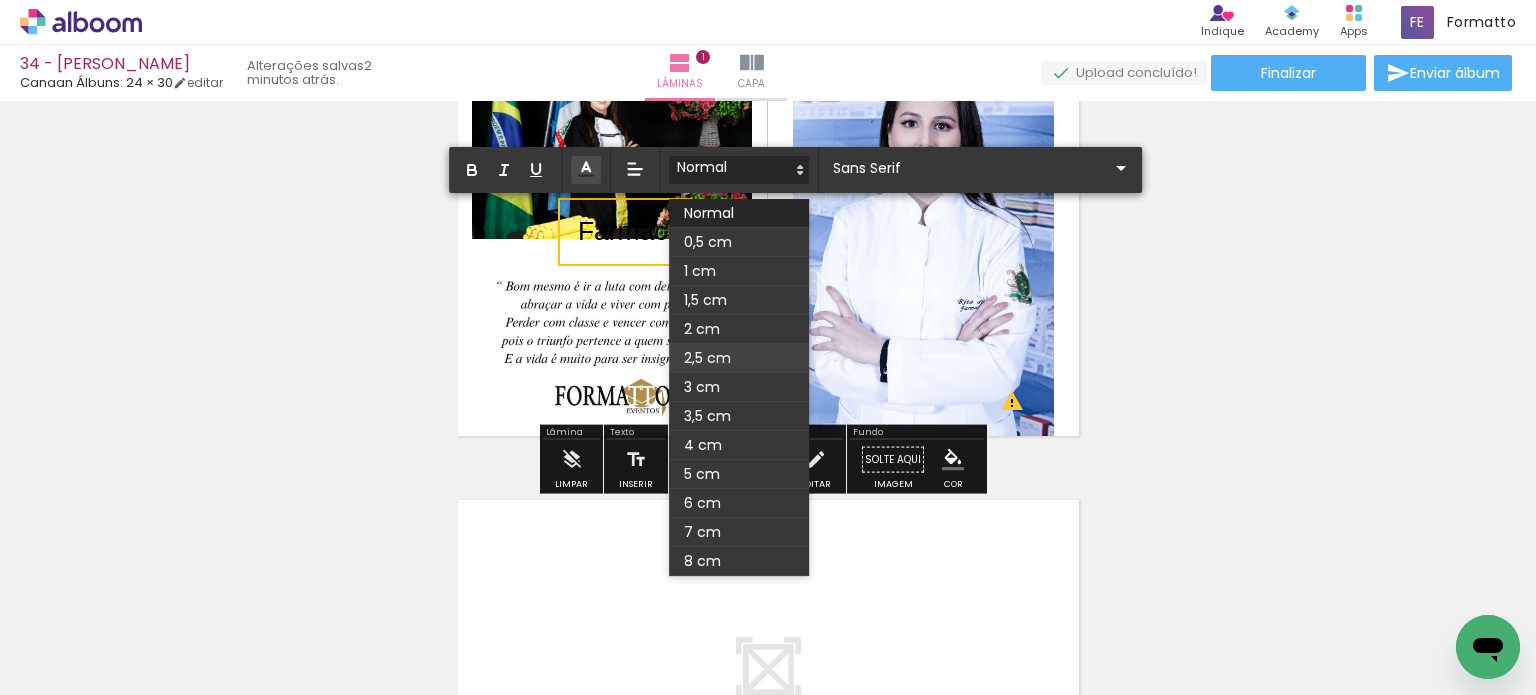 click at bounding box center [739, 358] 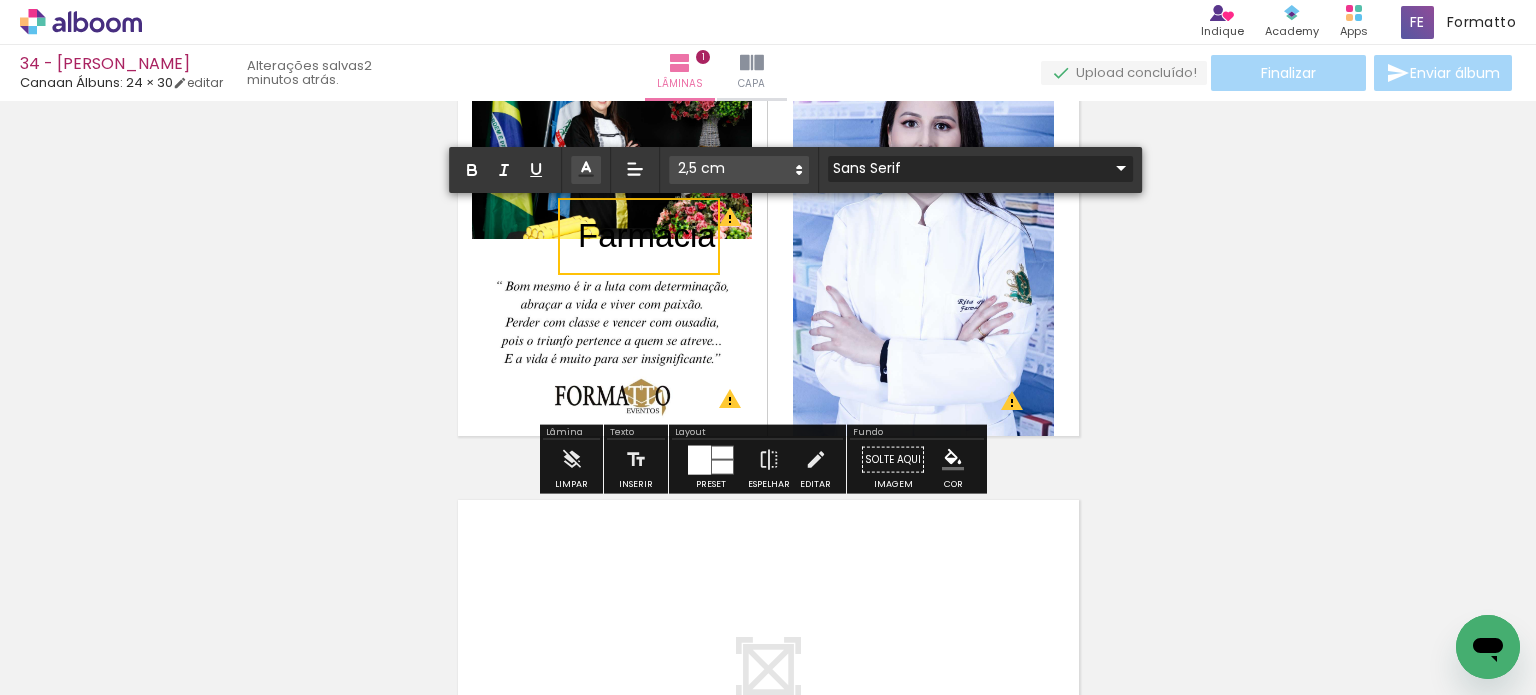 click 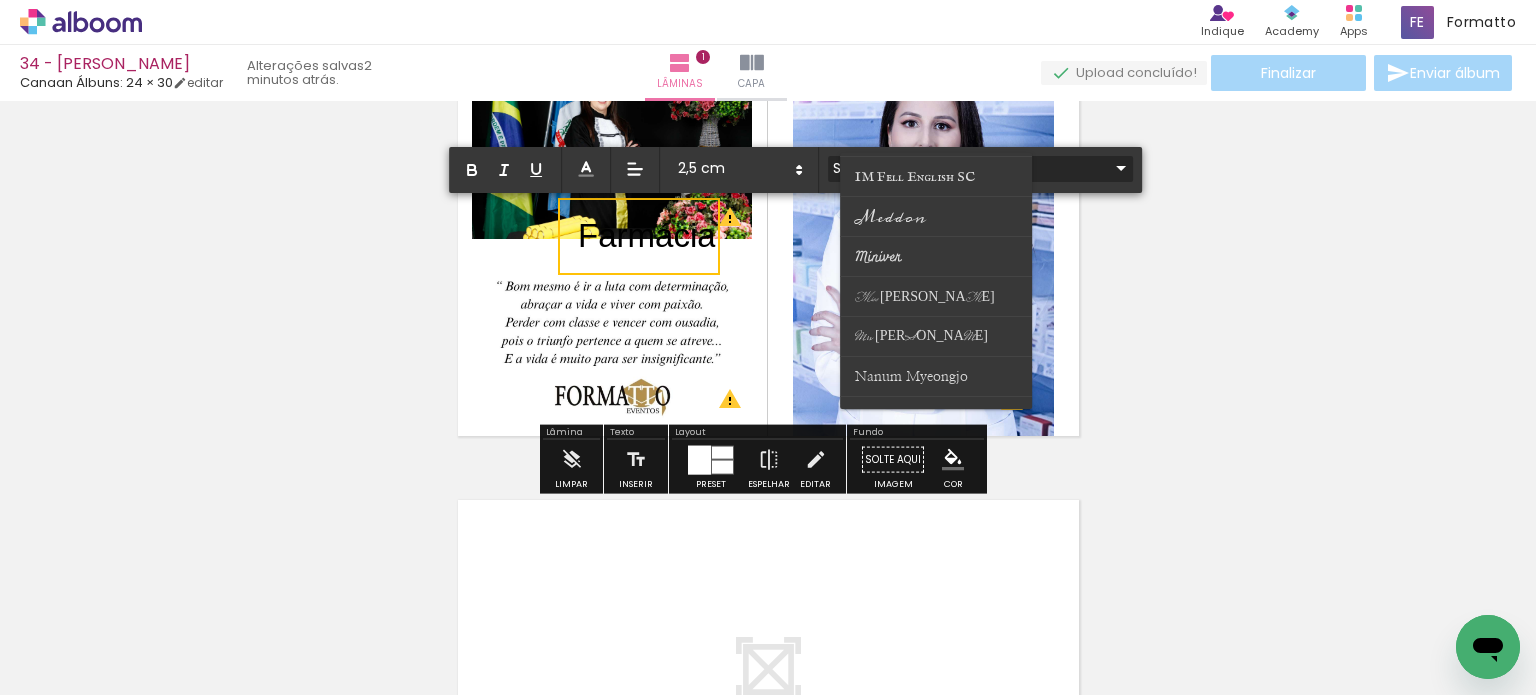 scroll, scrollTop: 600, scrollLeft: 0, axis: vertical 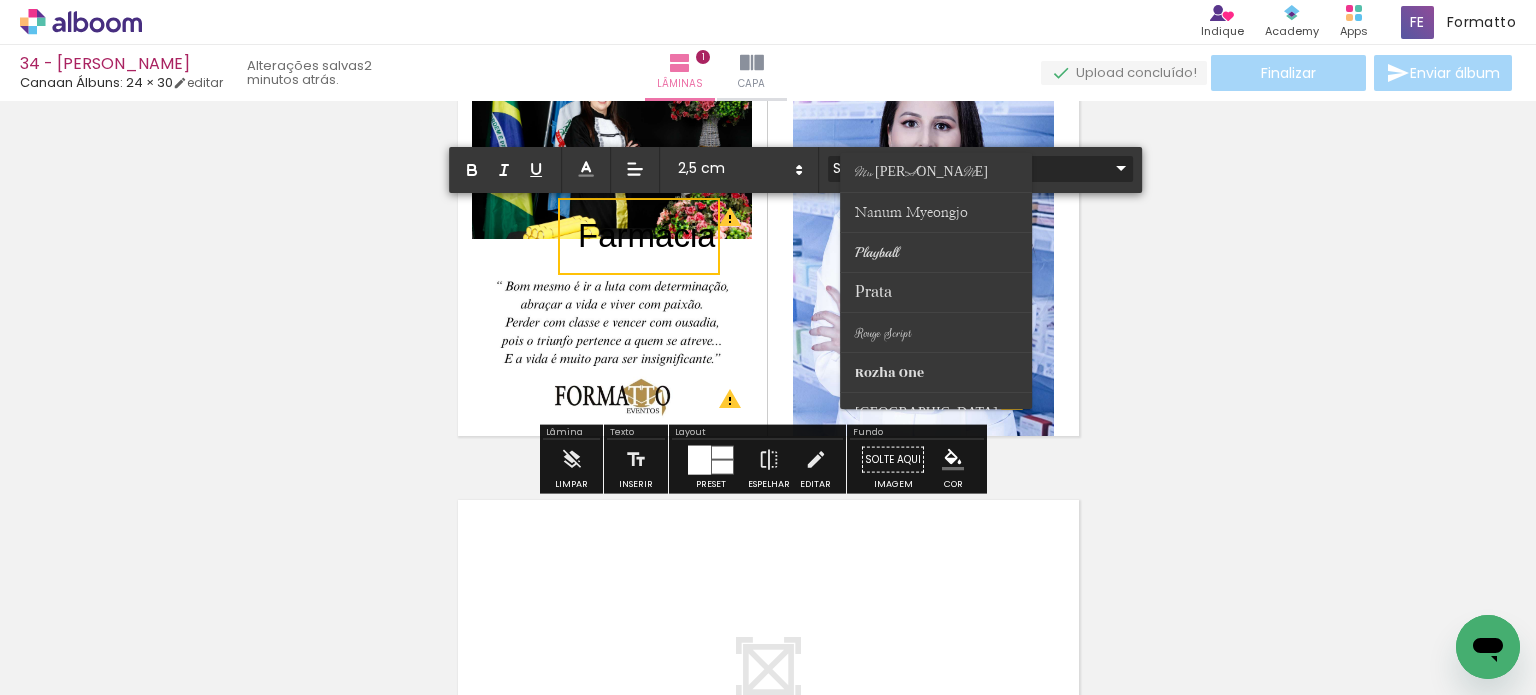 click at bounding box center [937, 253] 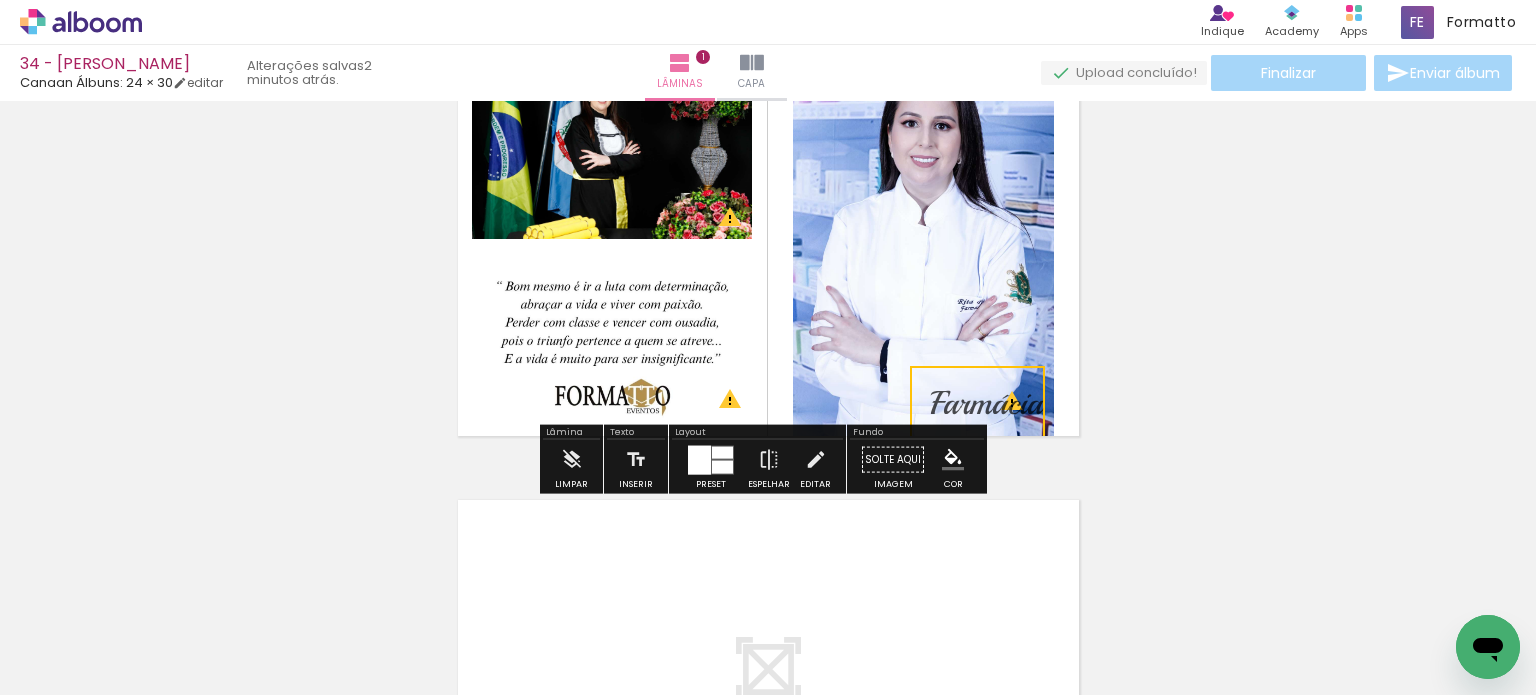 drag, startPoint x: 692, startPoint y: 216, endPoint x: 1044, endPoint y: 445, distance: 419.9345 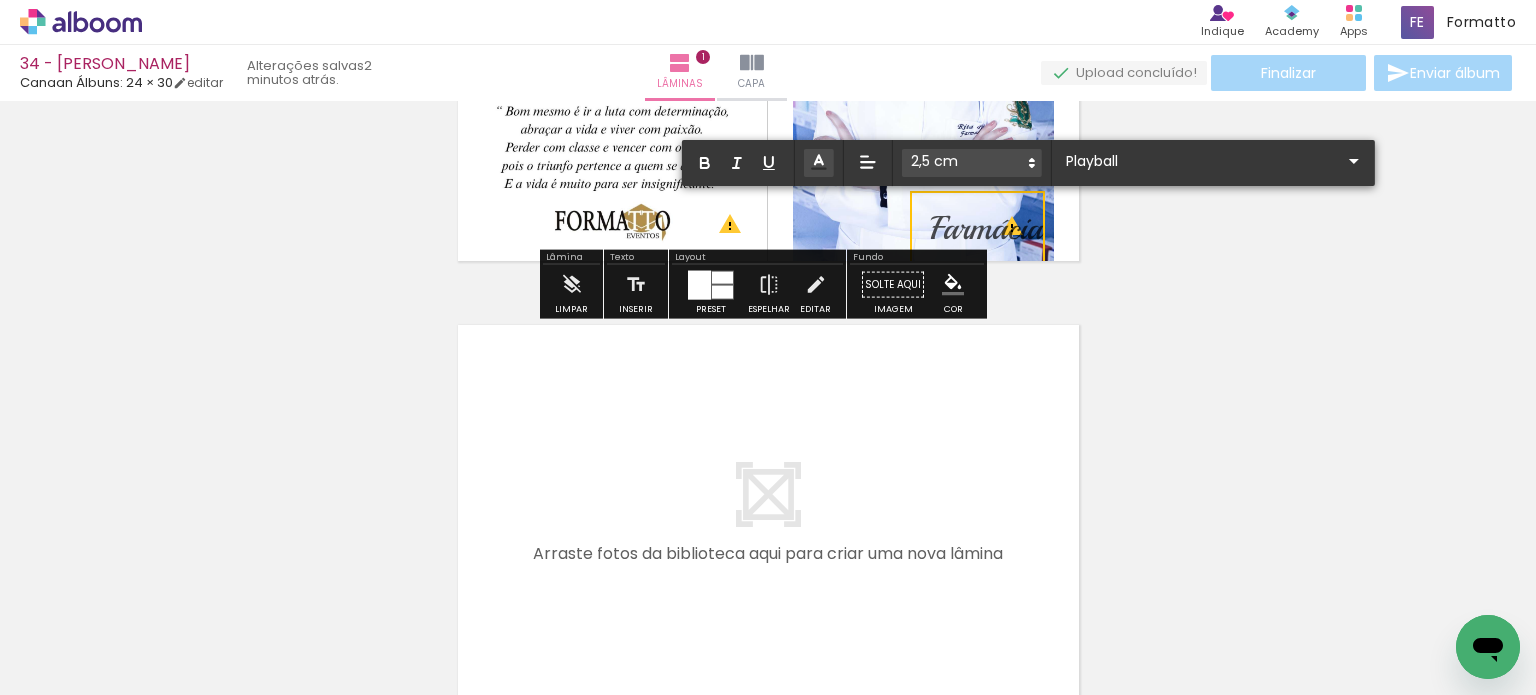 scroll, scrollTop: 320, scrollLeft: 0, axis: vertical 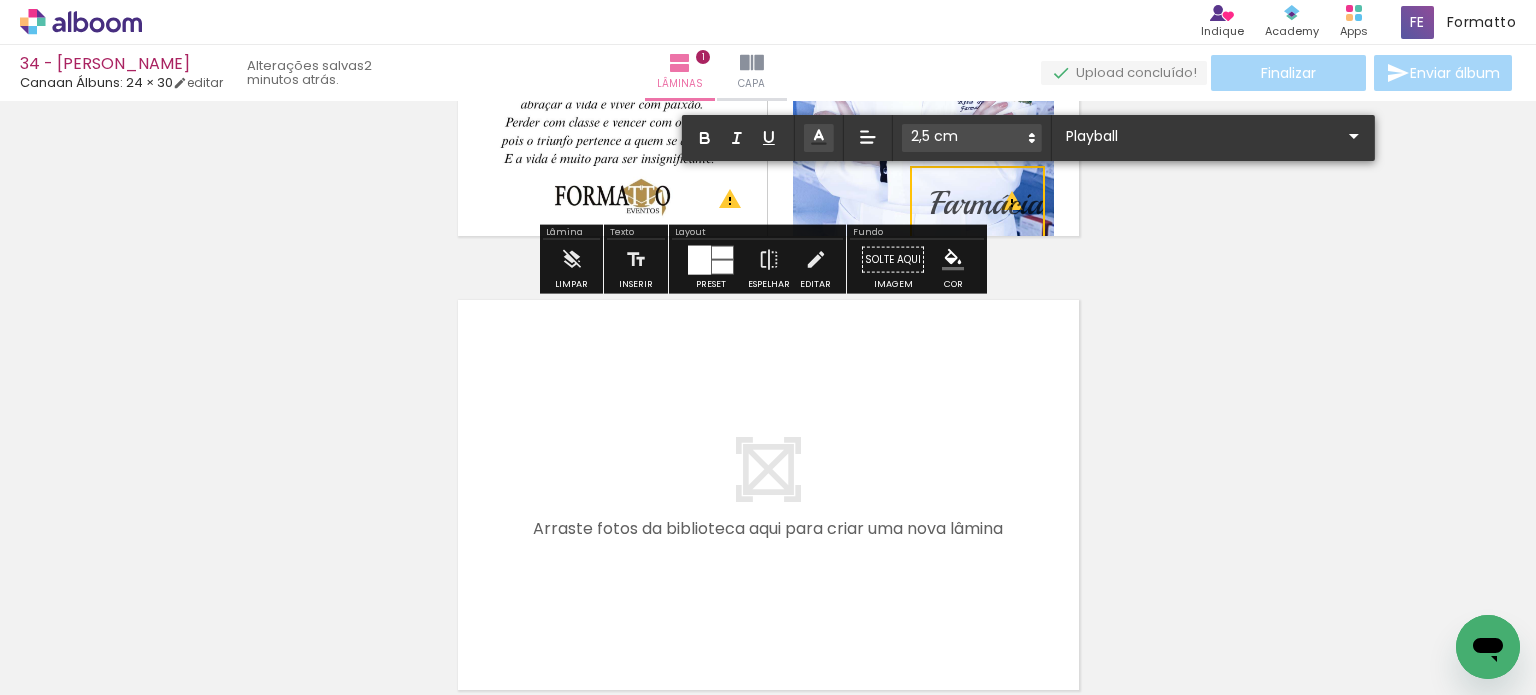 click at bounding box center [768, 495] 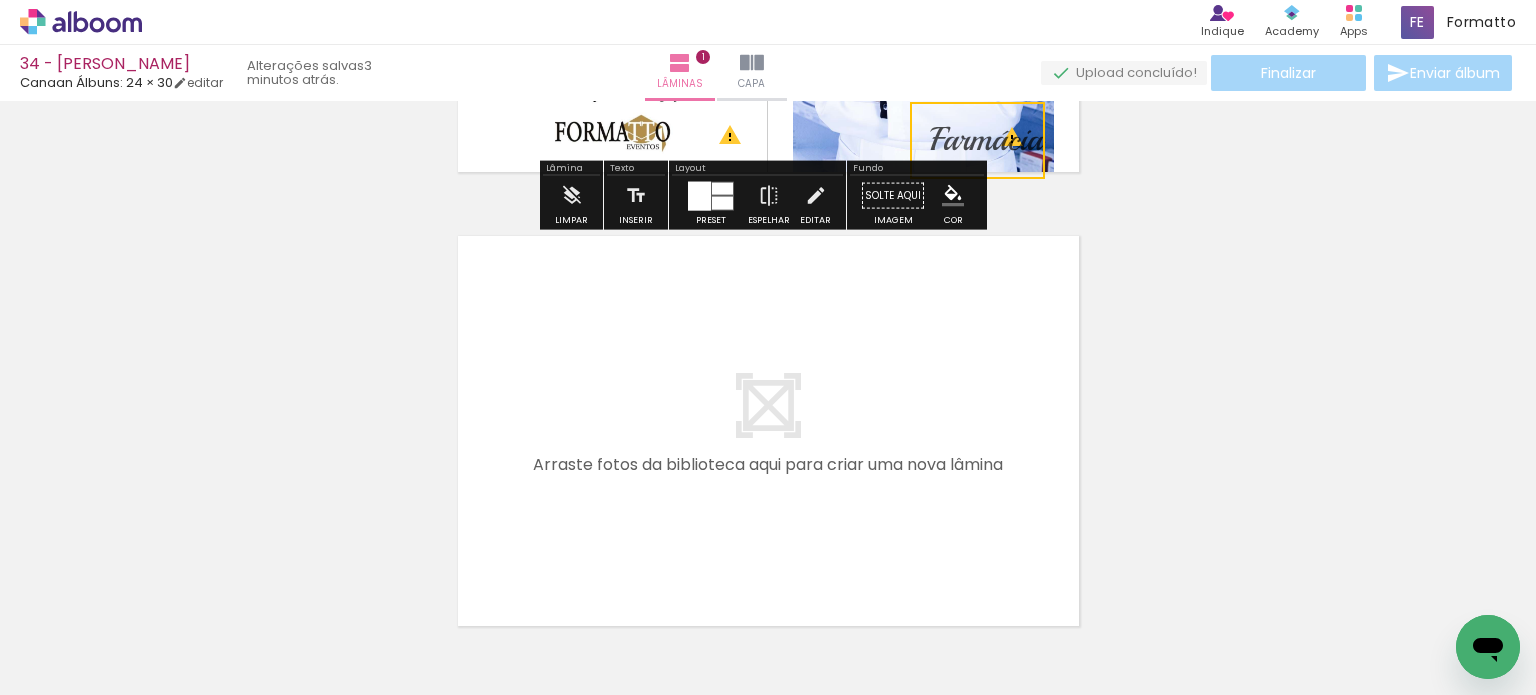 scroll, scrollTop: 420, scrollLeft: 0, axis: vertical 